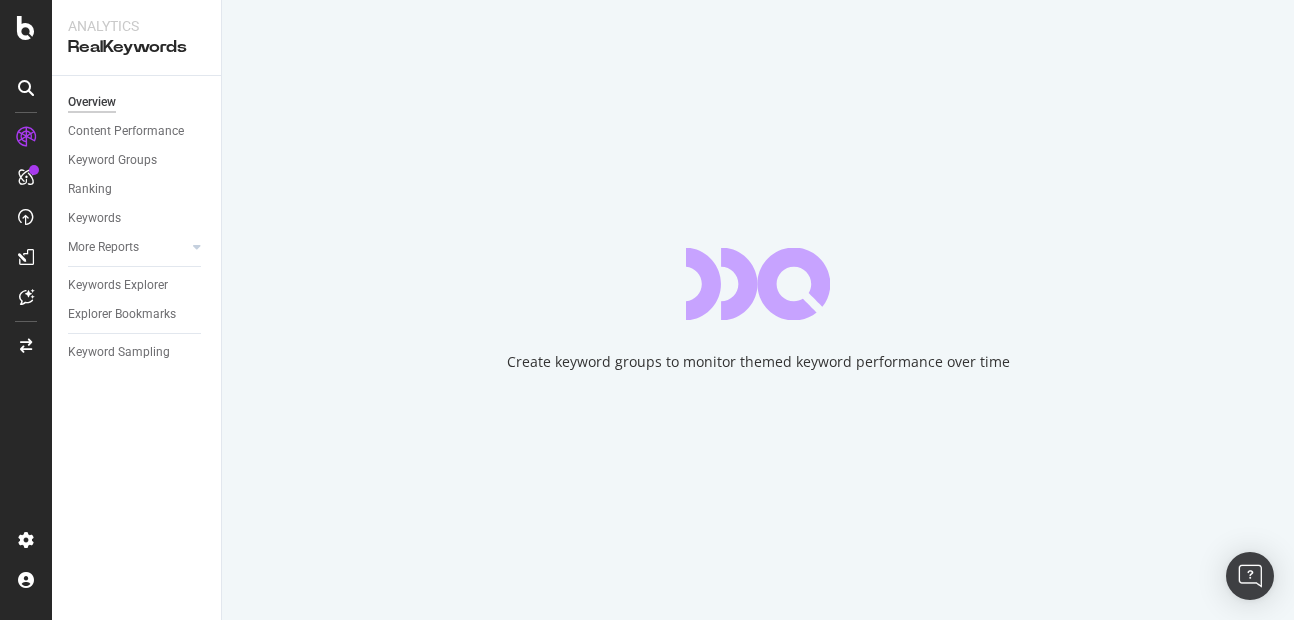 scroll, scrollTop: 0, scrollLeft: 0, axis: both 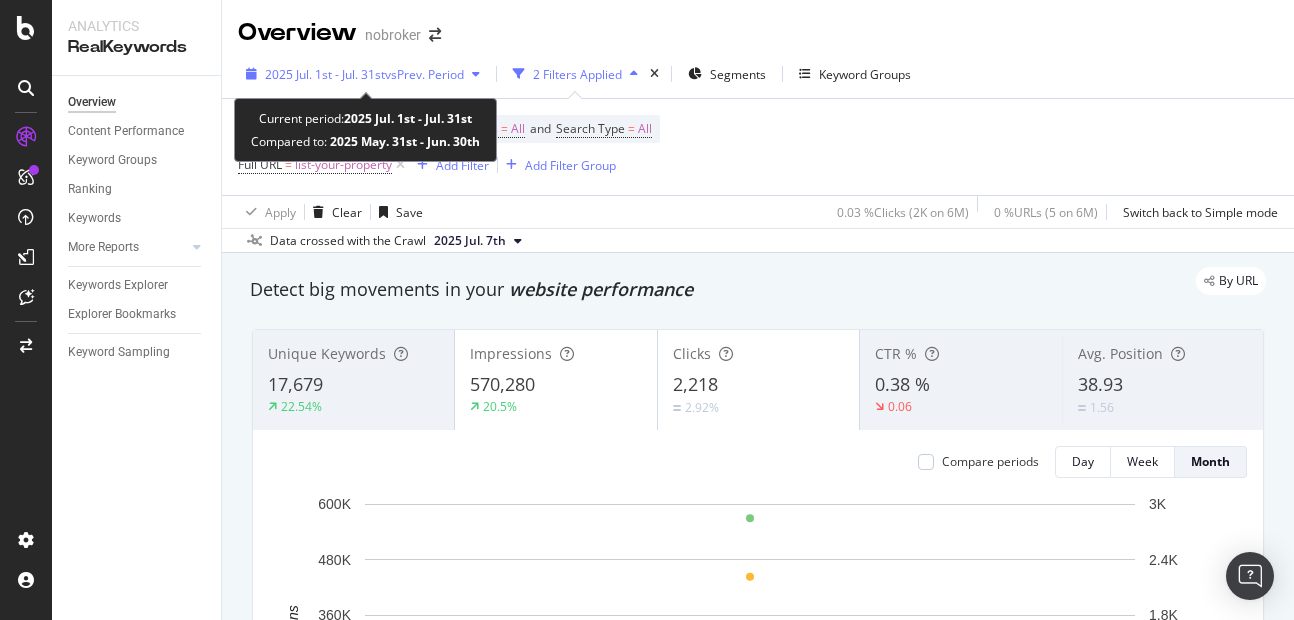 click on "2025 Jul. 1st - Jul. 31st  vs  Prev. Period" at bounding box center (363, 74) 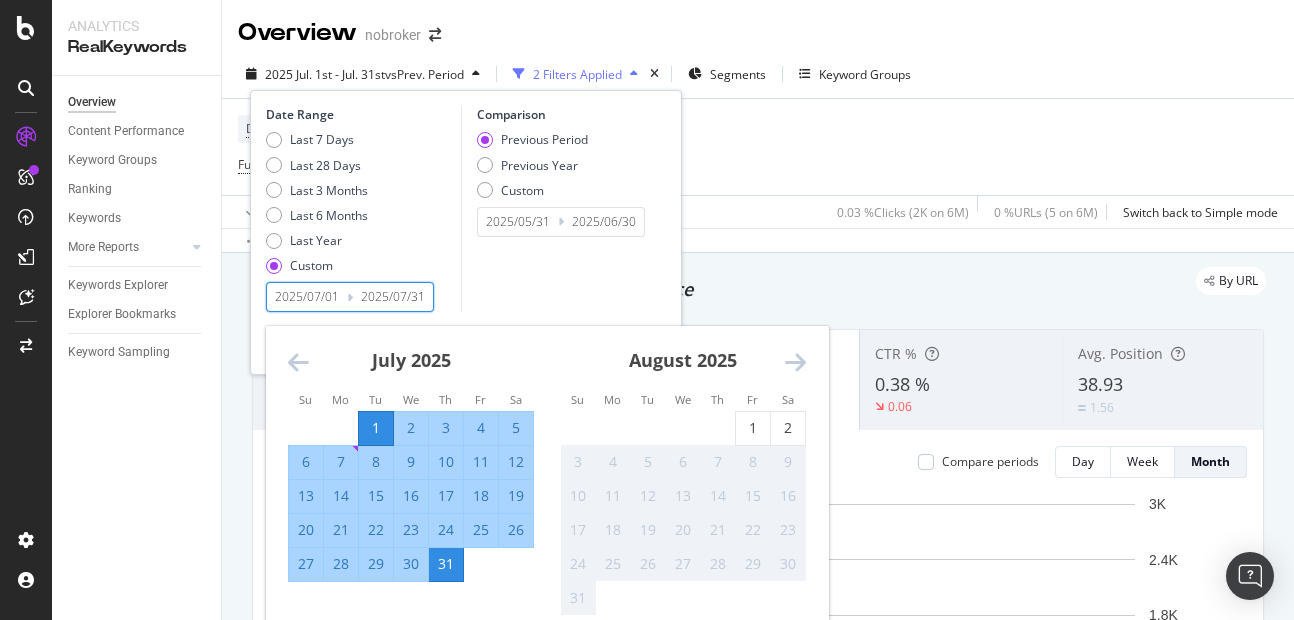 click on "2025/07/01" at bounding box center (307, 297) 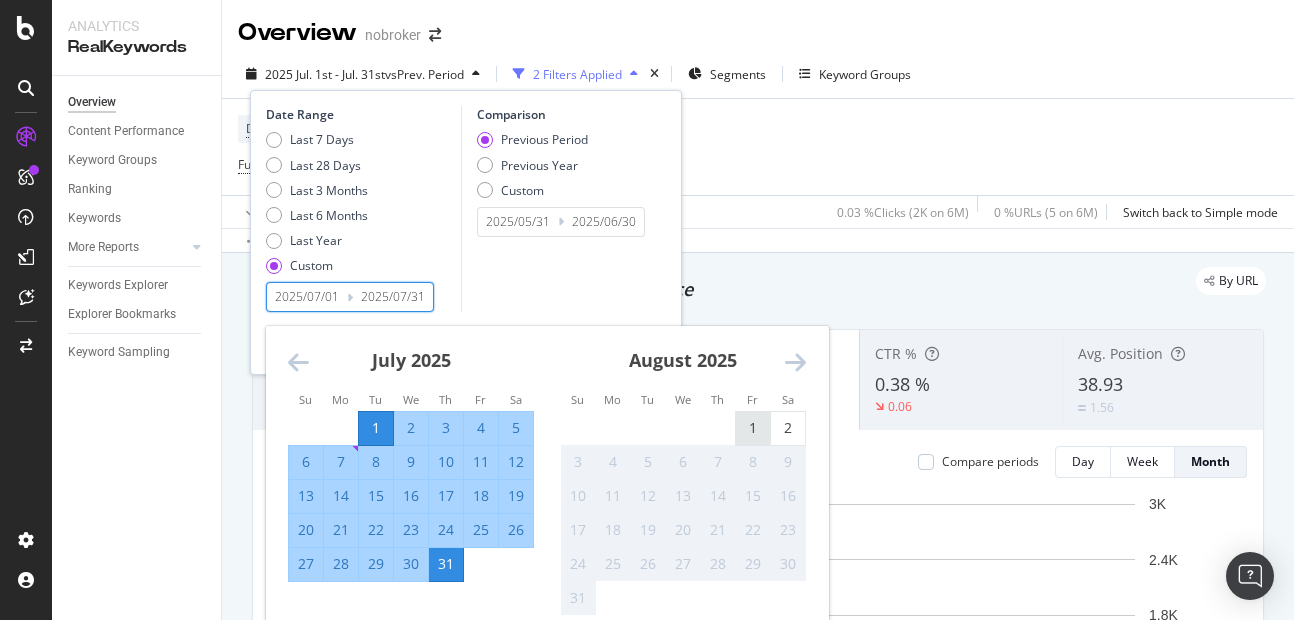 click on "1" at bounding box center [753, 428] 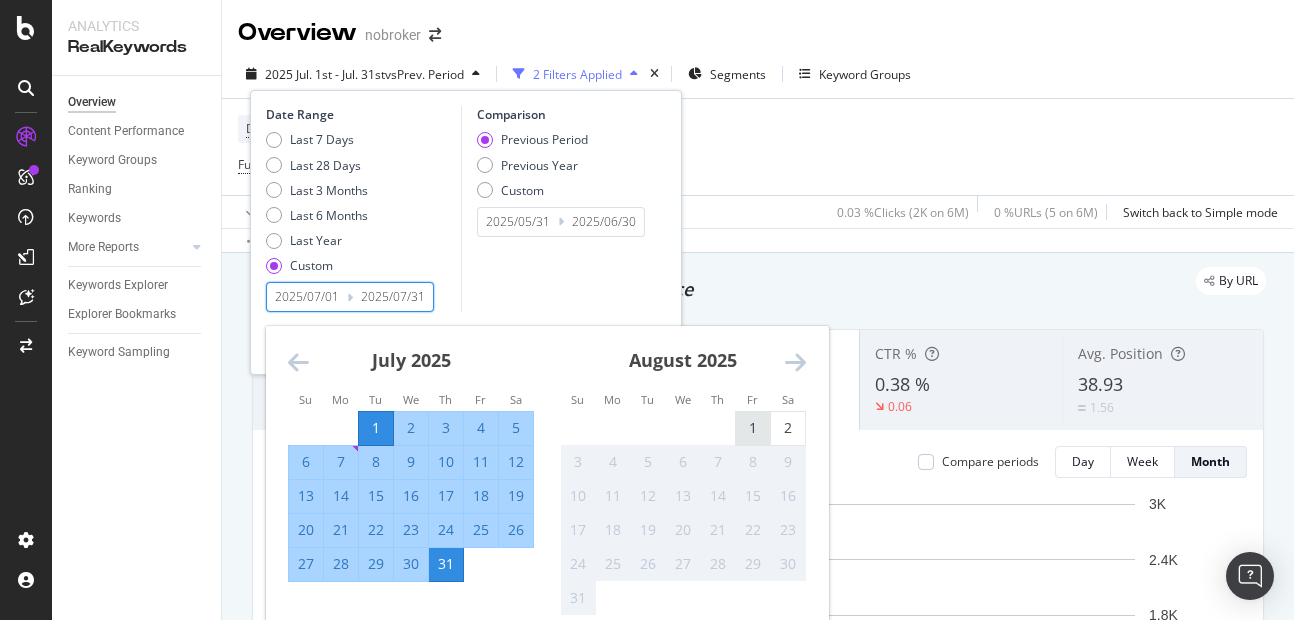 type 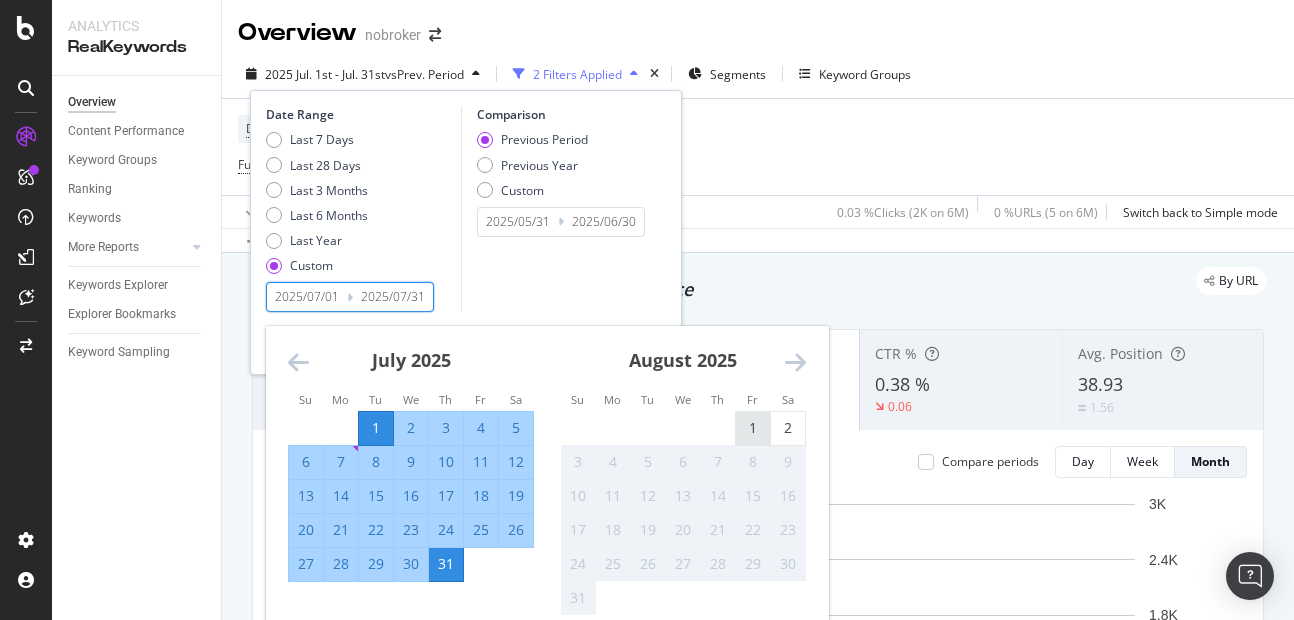type 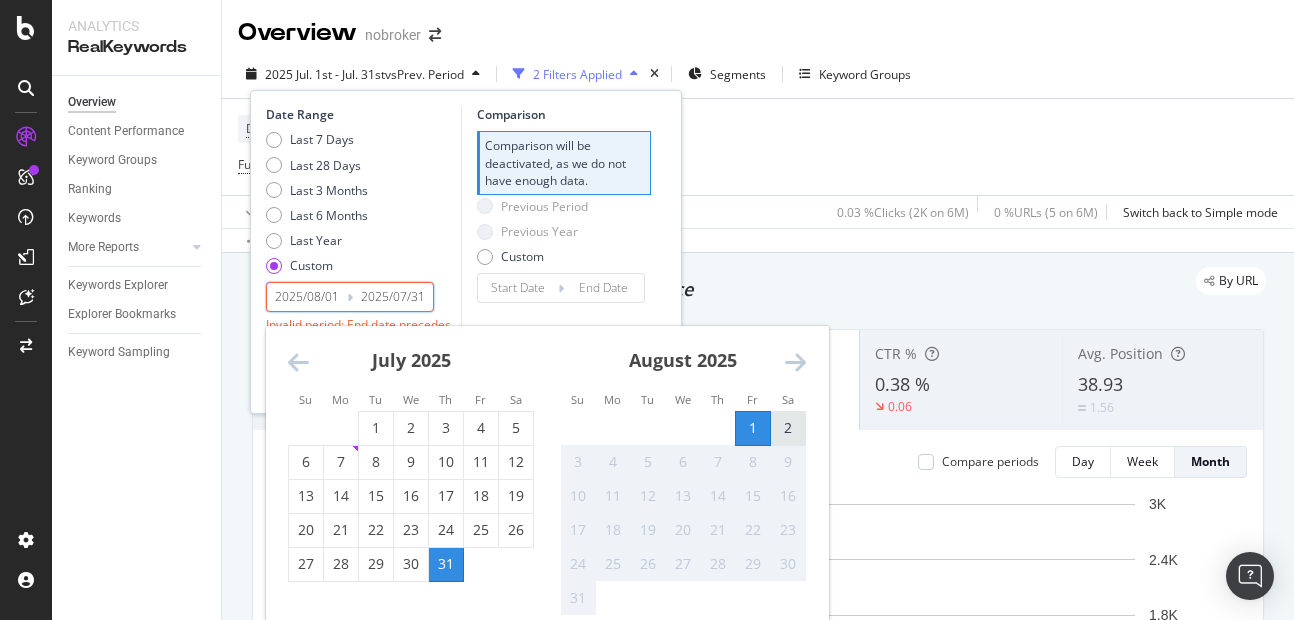 click on "2" at bounding box center (788, 428) 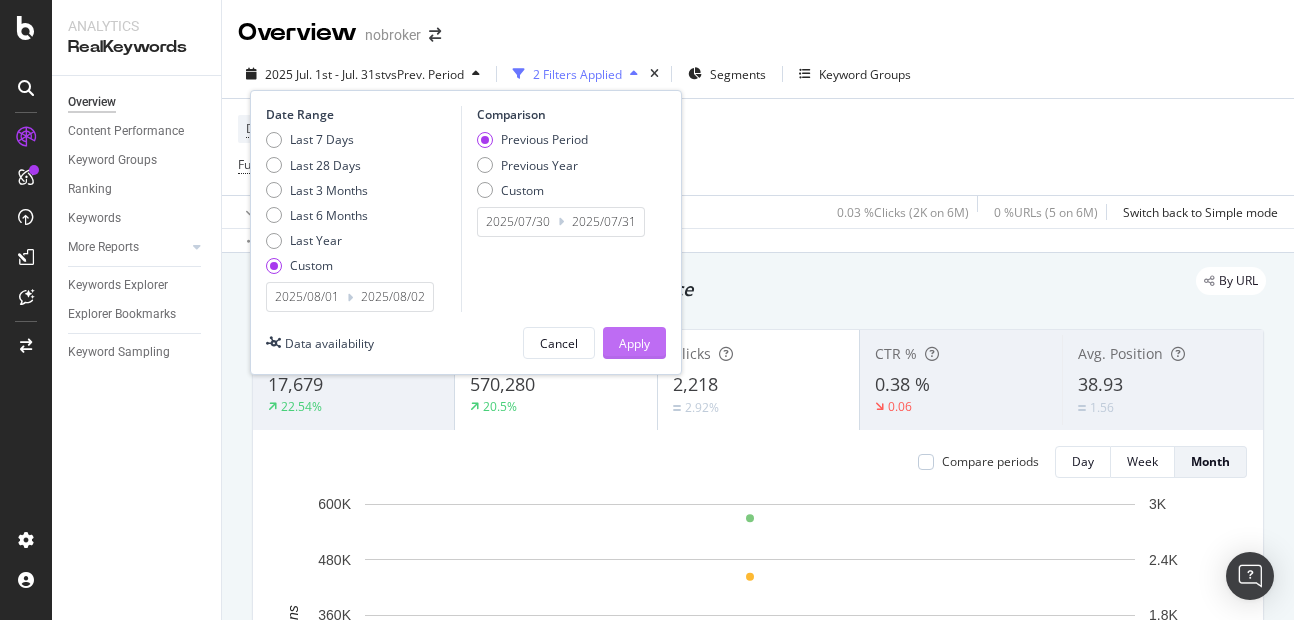 click on "Apply" at bounding box center [634, 343] 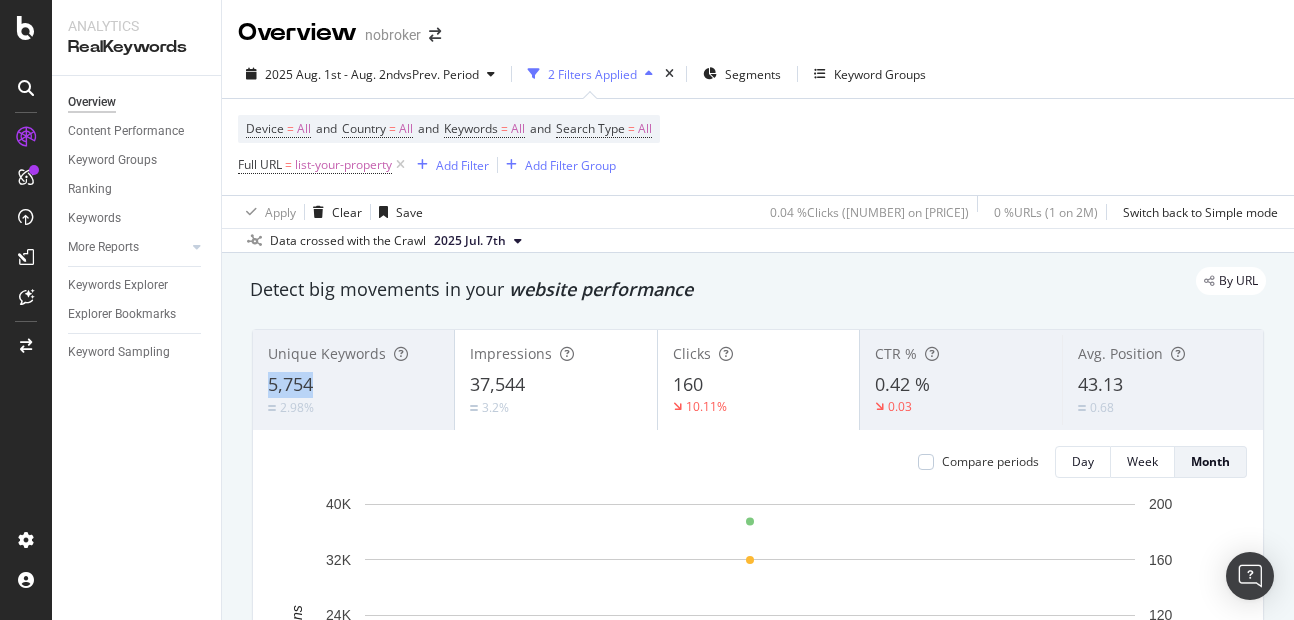 copy on "5,754" 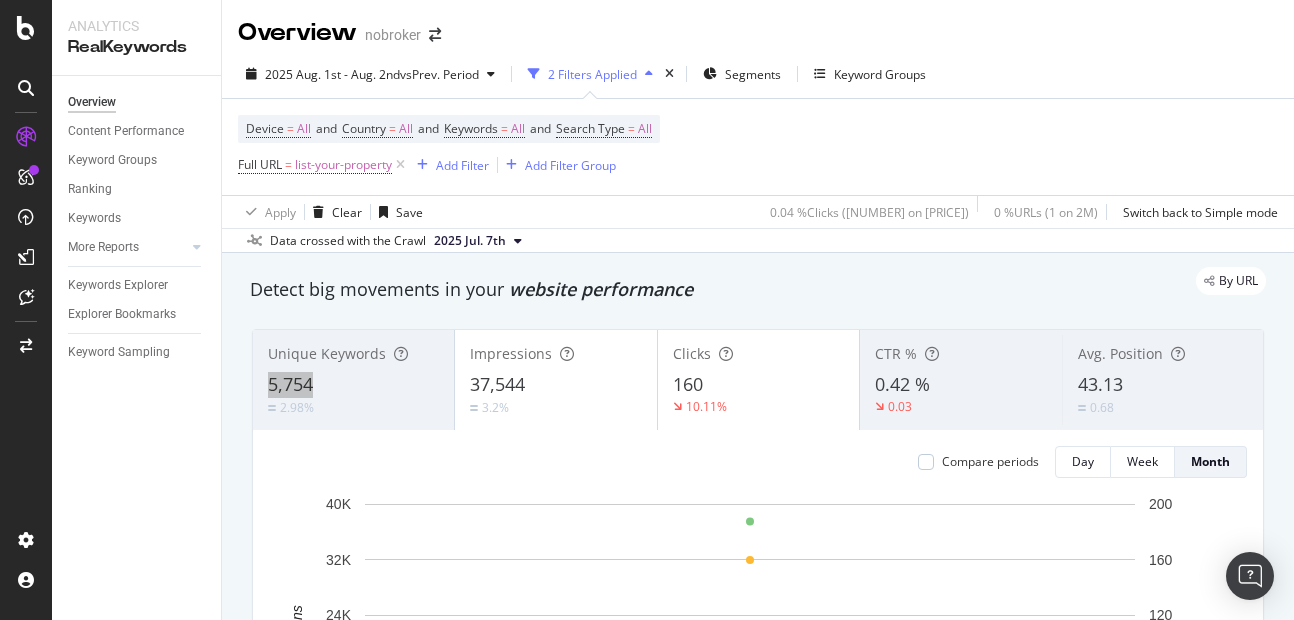 drag, startPoint x: 264, startPoint y: 388, endPoint x: 357, endPoint y: 380, distance: 93.34345 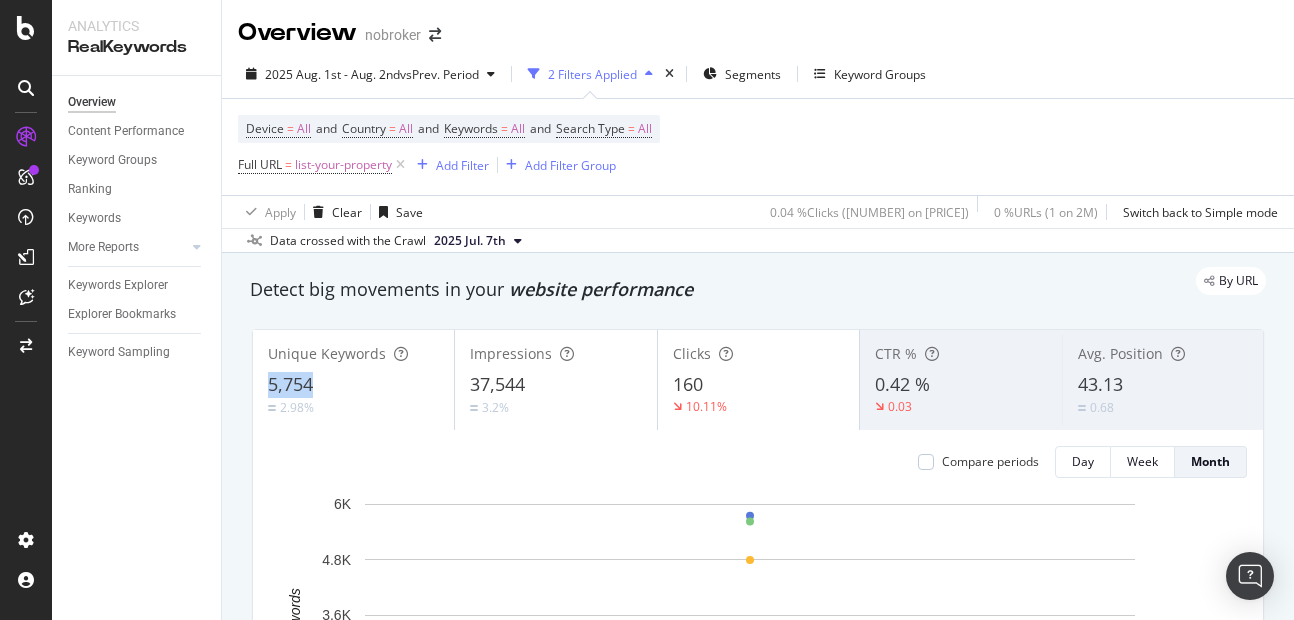 copy on "5,754" 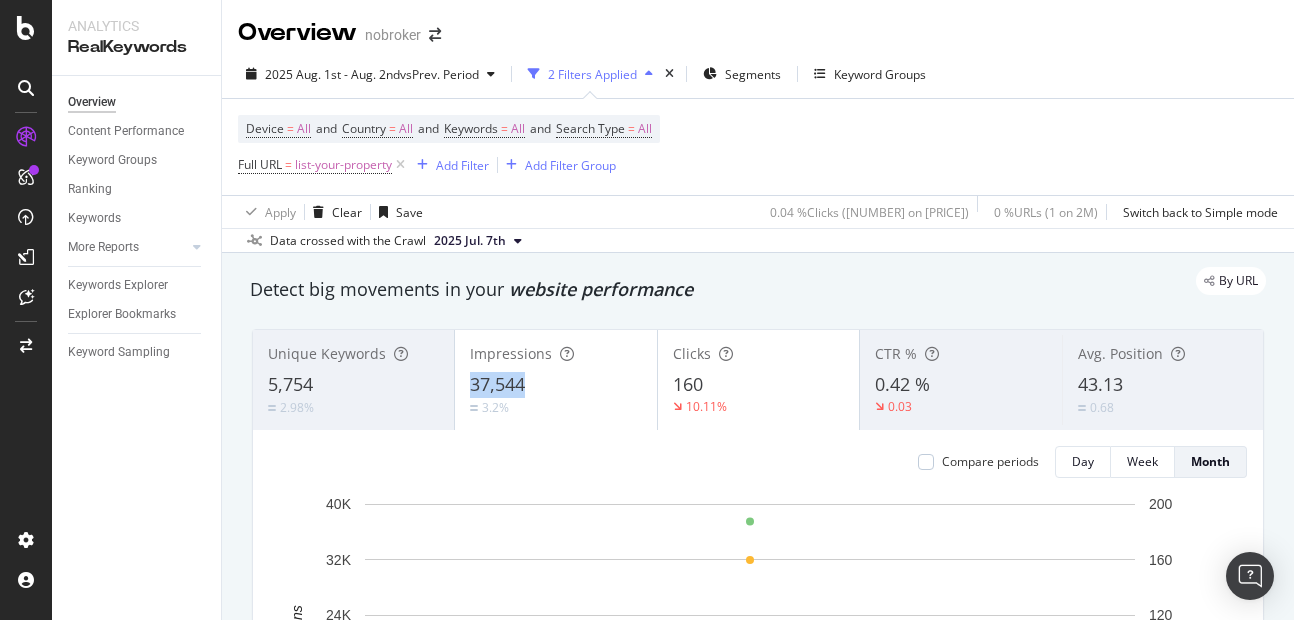 copy on "37,544" 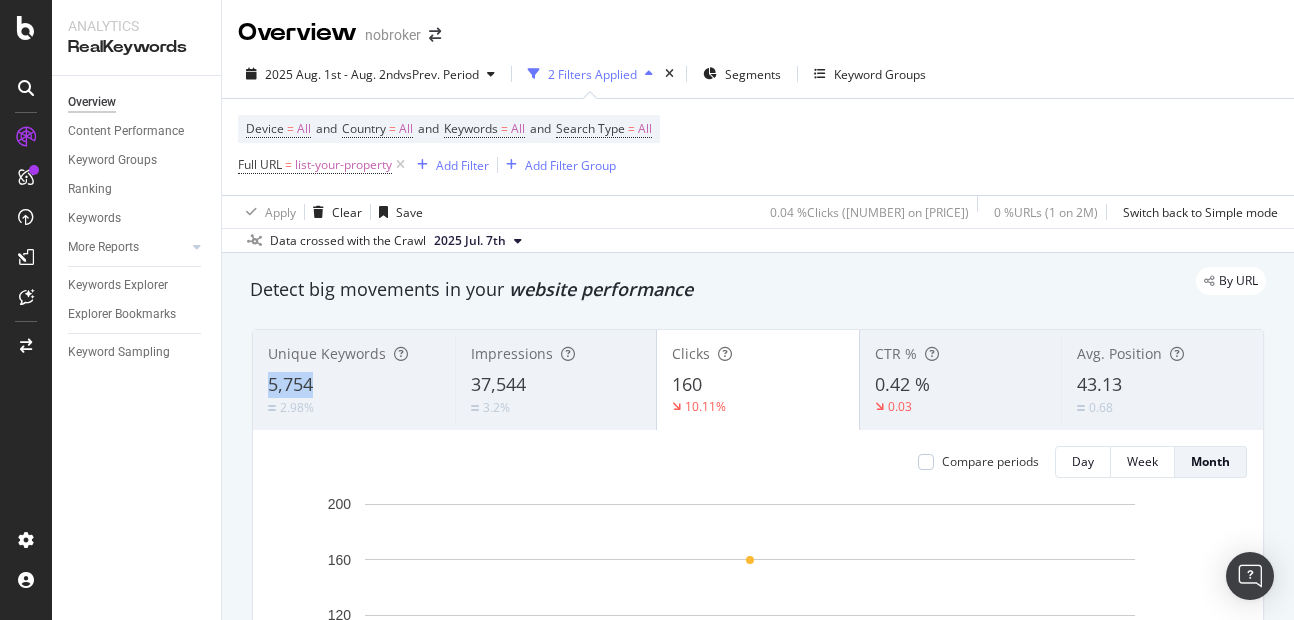 copy on "5,754" 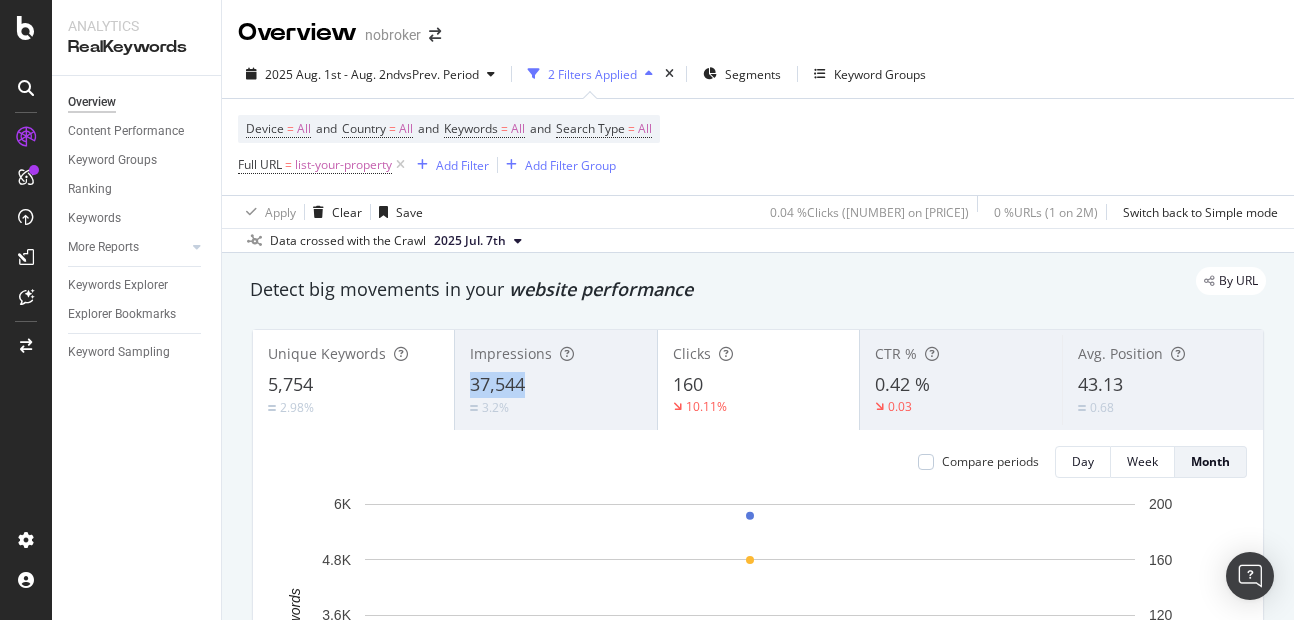 copy on "37,544" 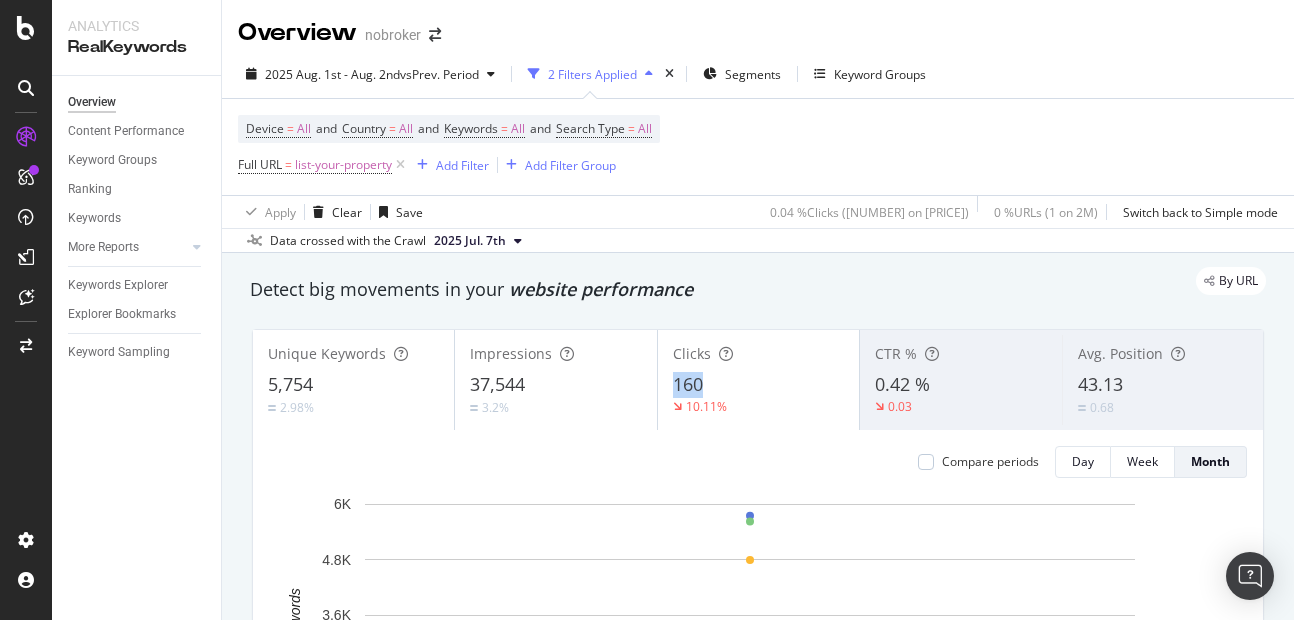 copy on "160" 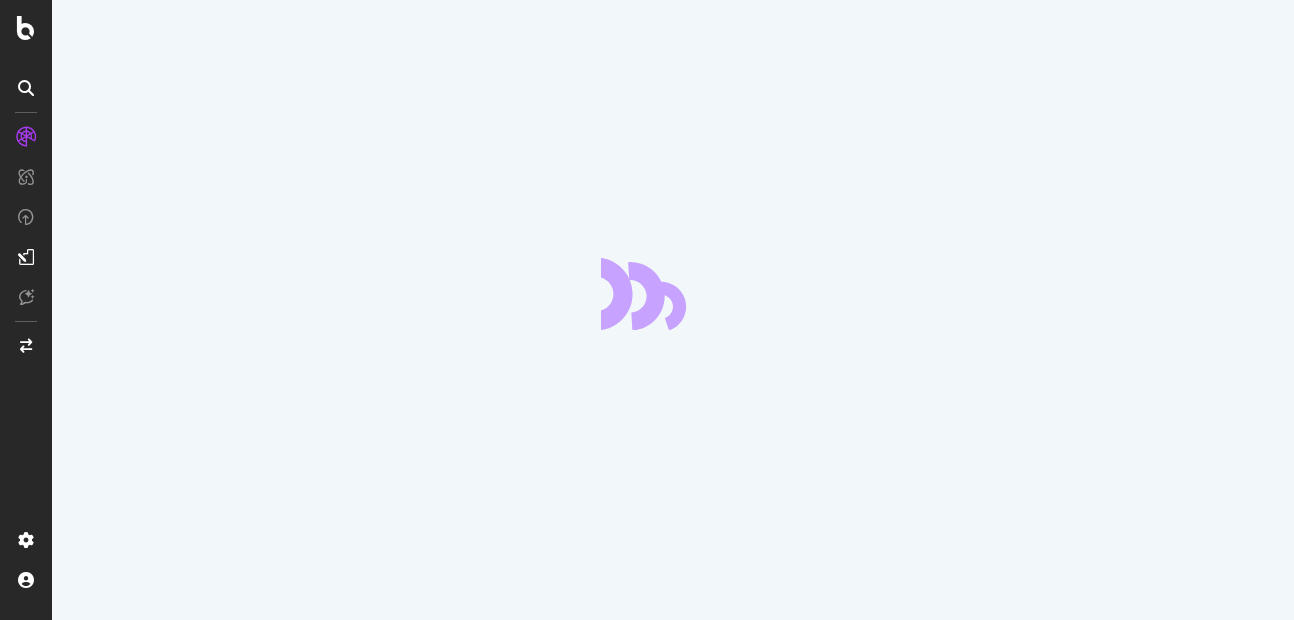 scroll, scrollTop: 0, scrollLeft: 0, axis: both 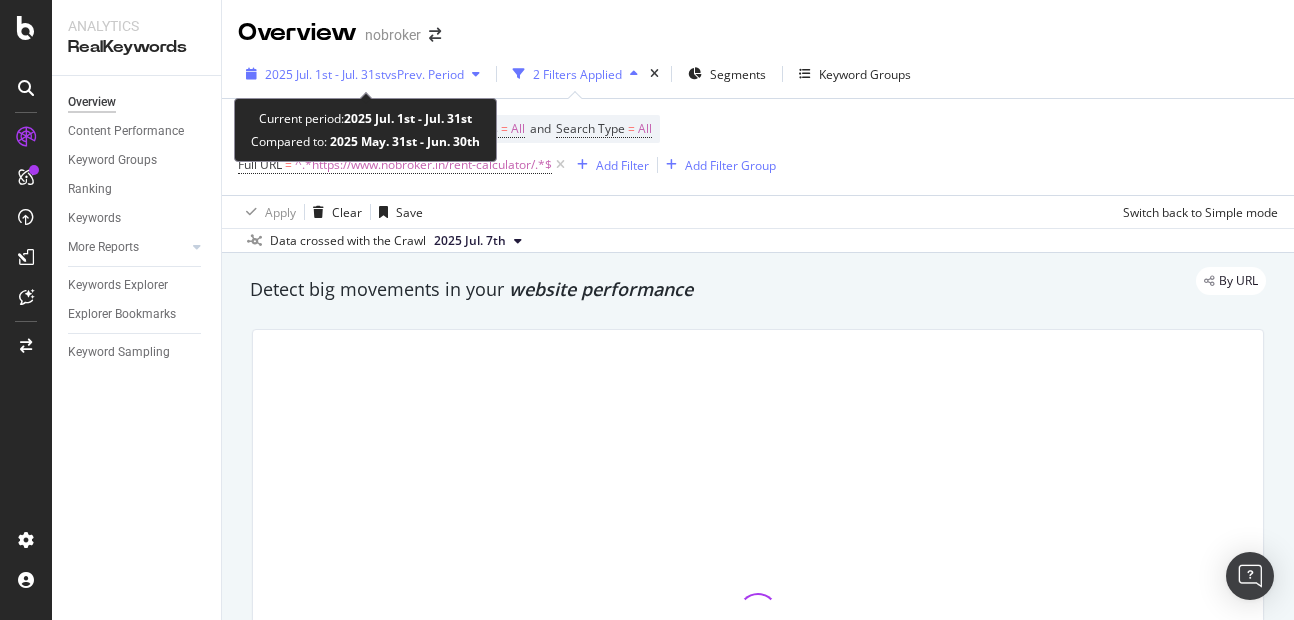 click on "2025 Jul. 1st - Jul. 31st" at bounding box center [325, 74] 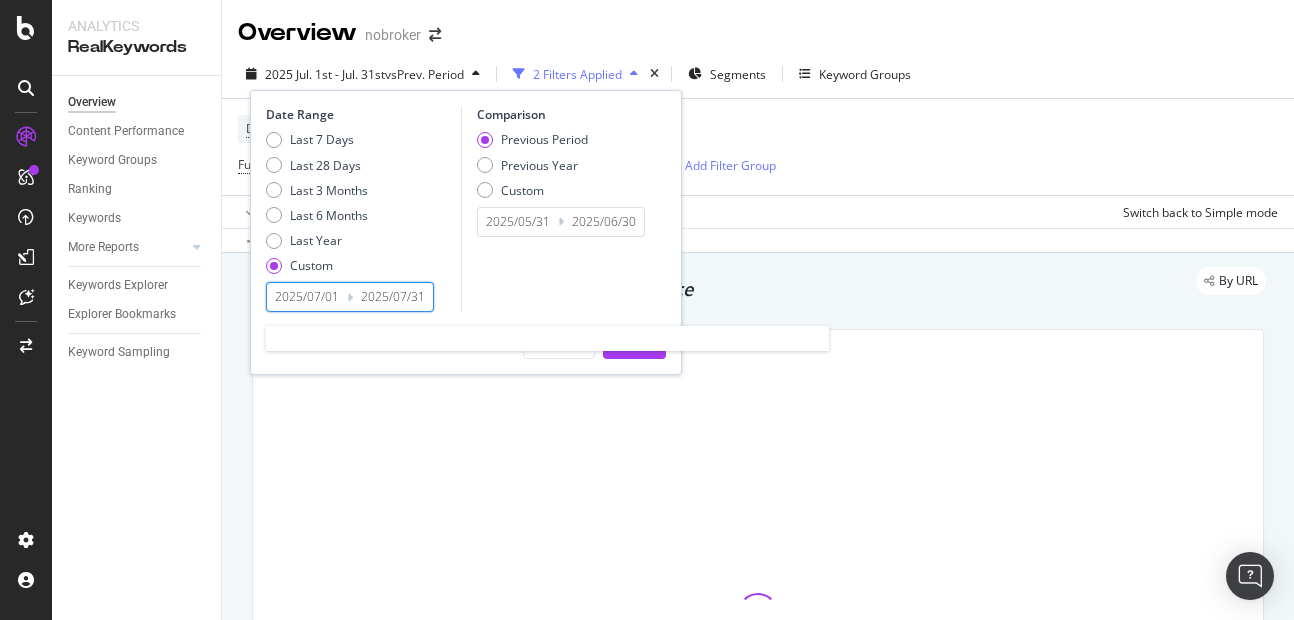 click on "2025/07/01" at bounding box center (307, 297) 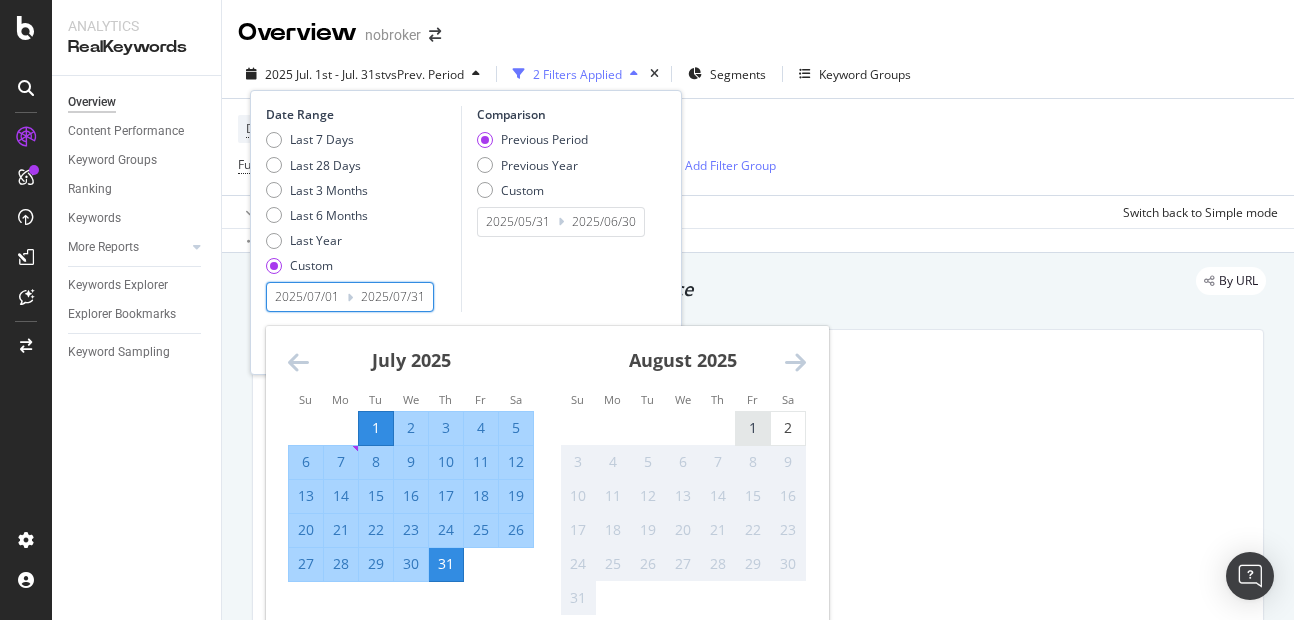 click on "1" at bounding box center (753, 428) 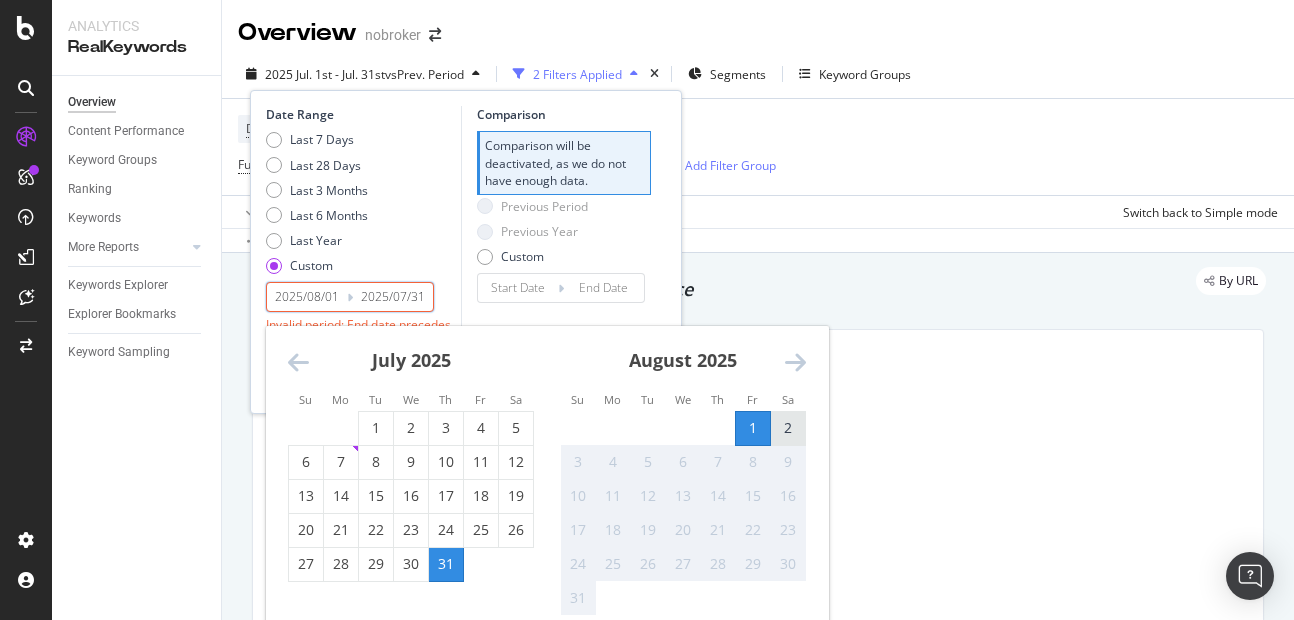 click on "2" at bounding box center [788, 428] 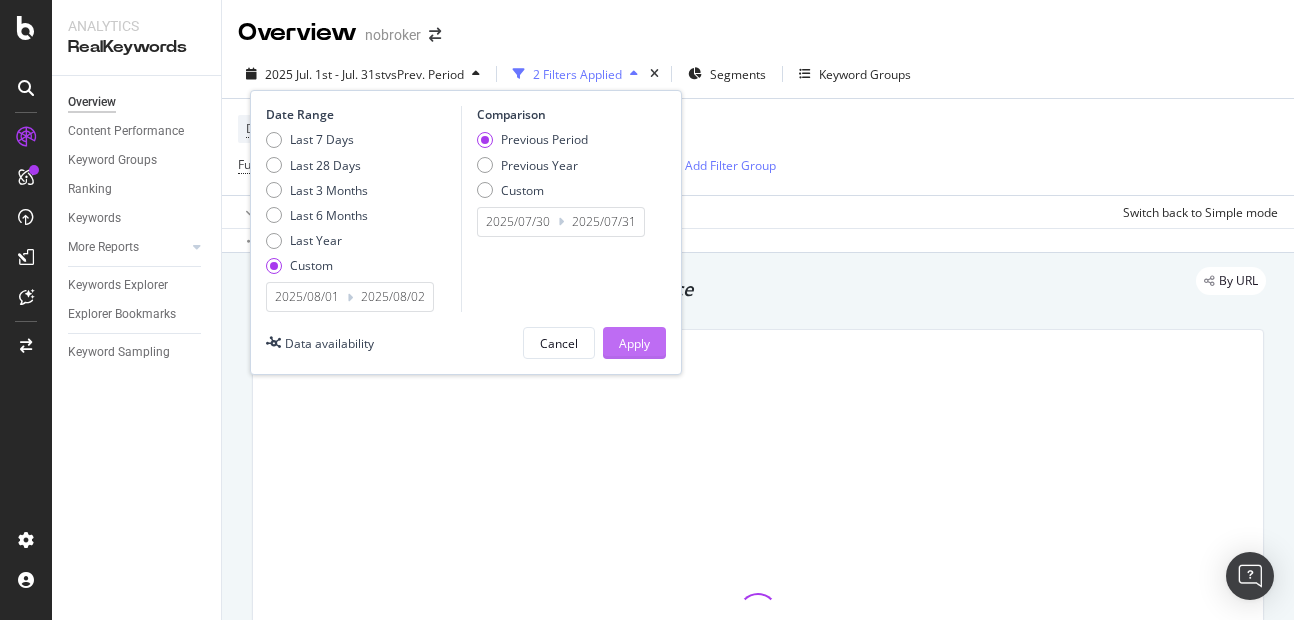 click on "Apply" at bounding box center [634, 343] 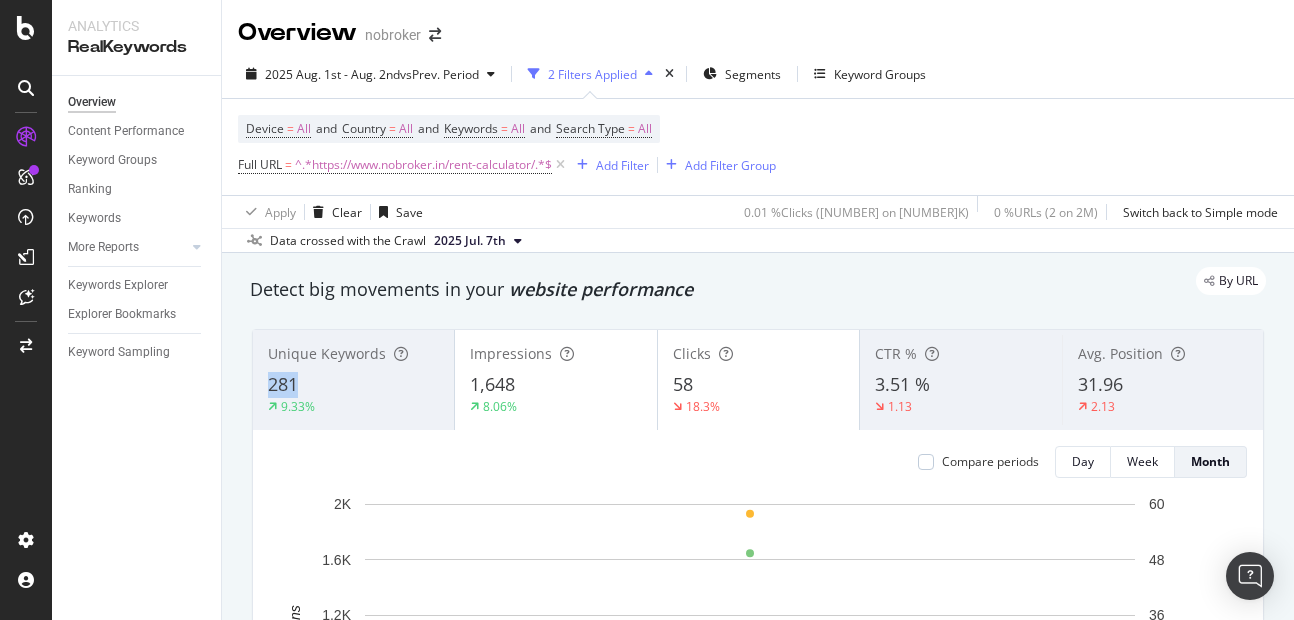 copy on "281" 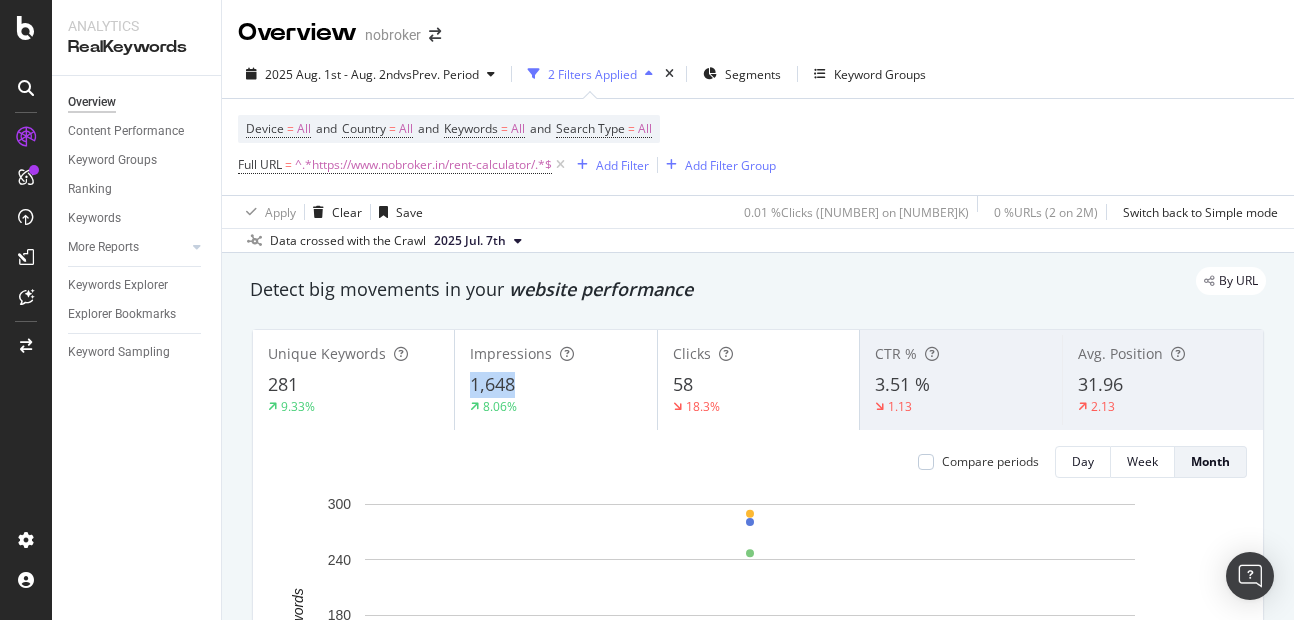 copy on "1,648" 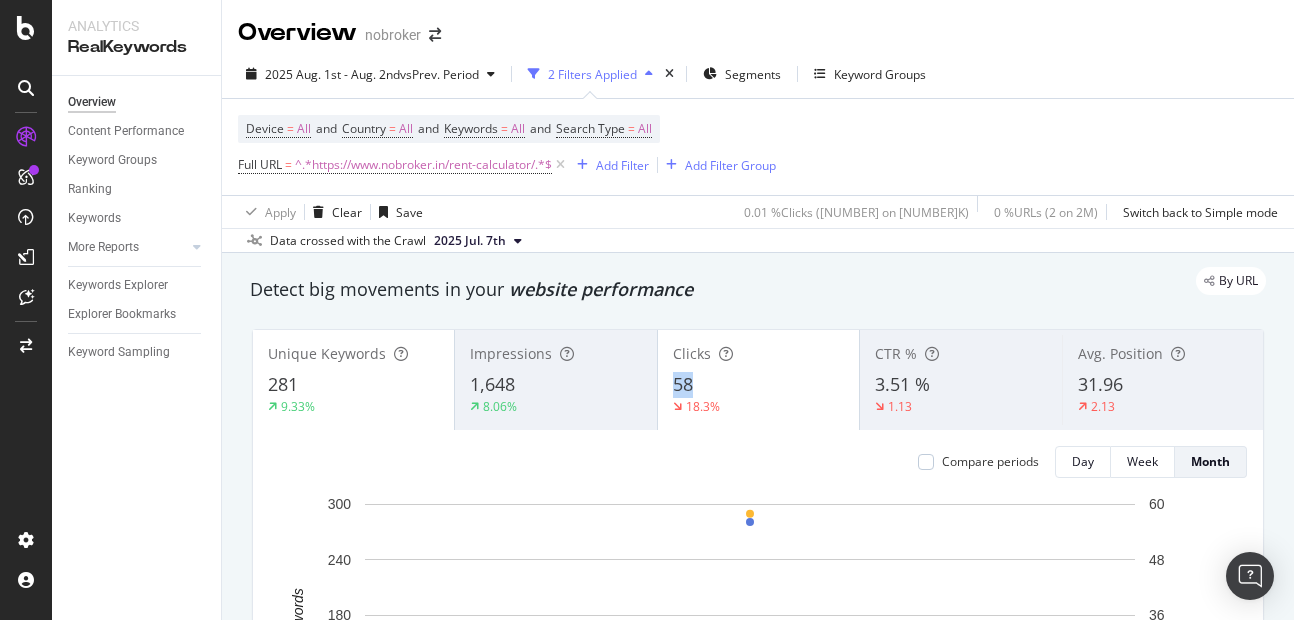 copy on "58" 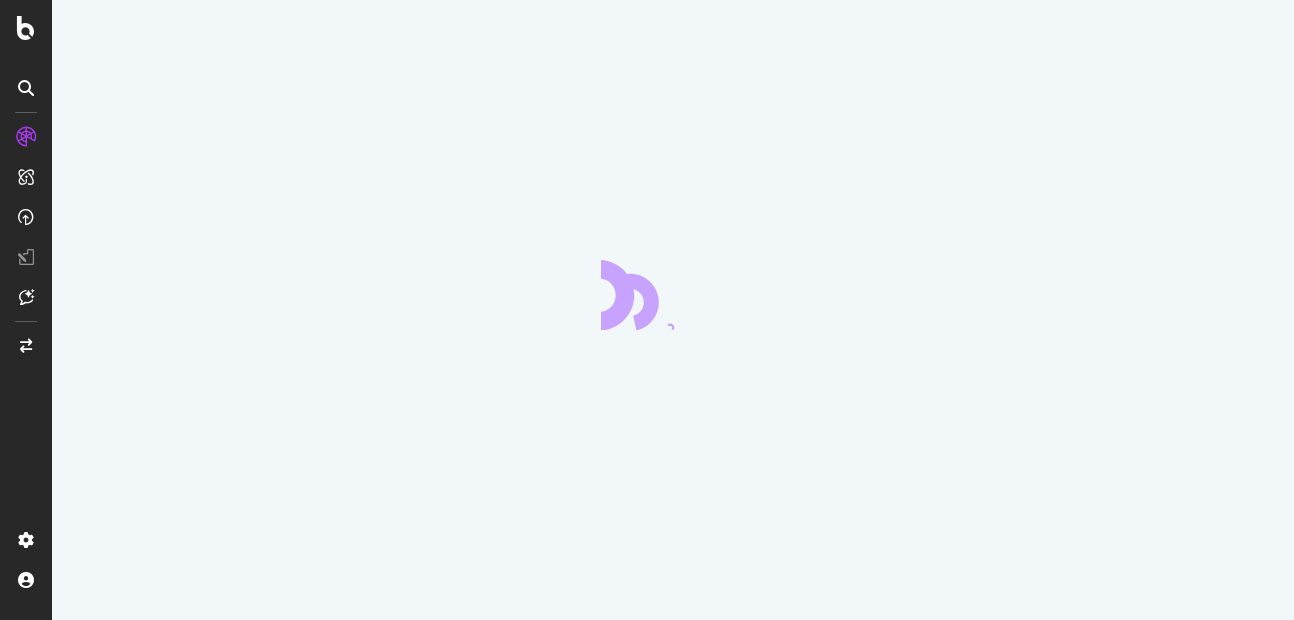scroll, scrollTop: 0, scrollLeft: 0, axis: both 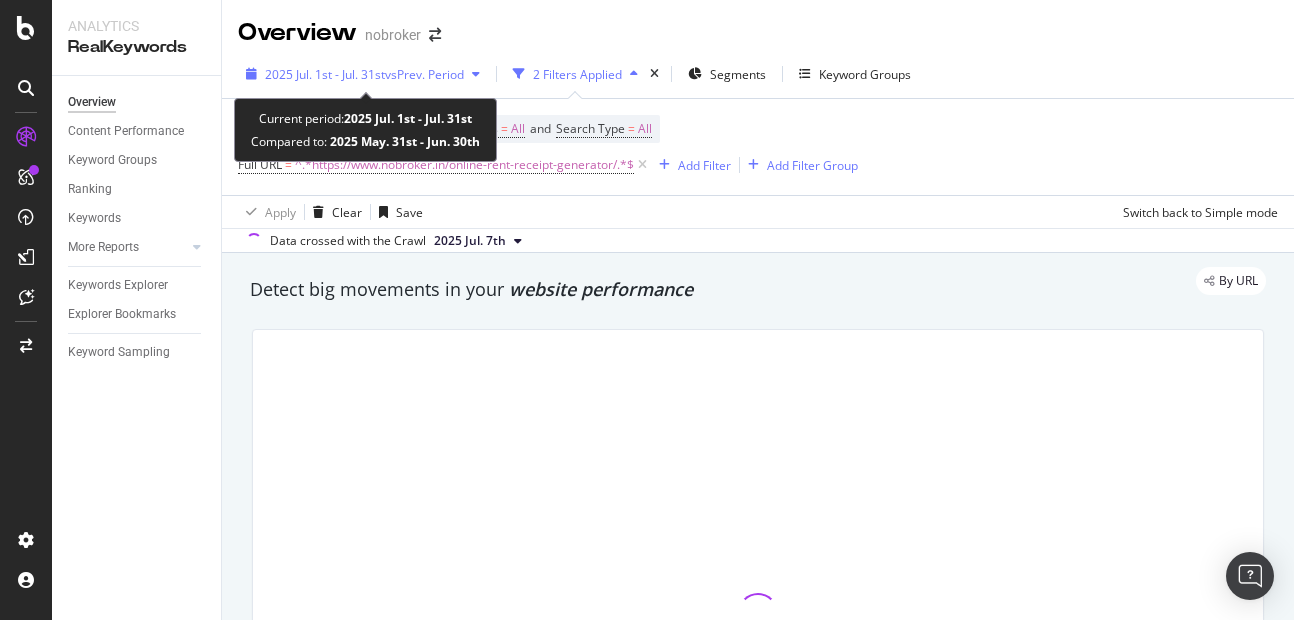 click on "2025 Jul. 1st - Jul. 31st" at bounding box center (325, 74) 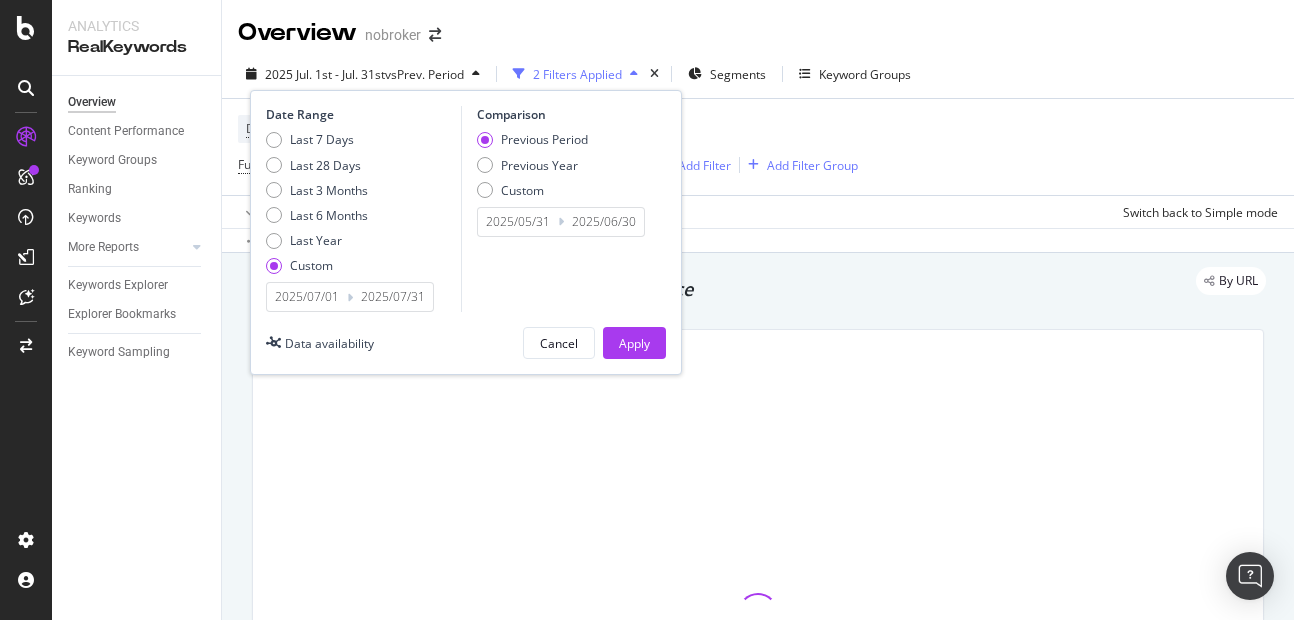 click on "2025/07/01" at bounding box center (307, 297) 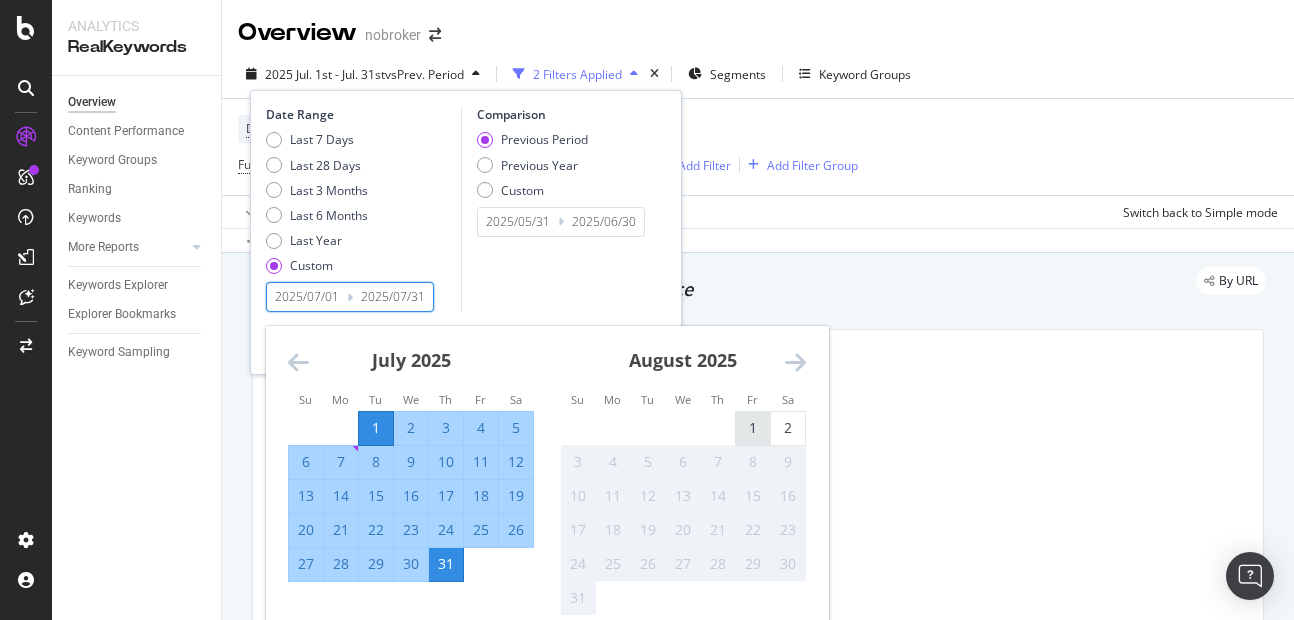 click on "1" at bounding box center [753, 428] 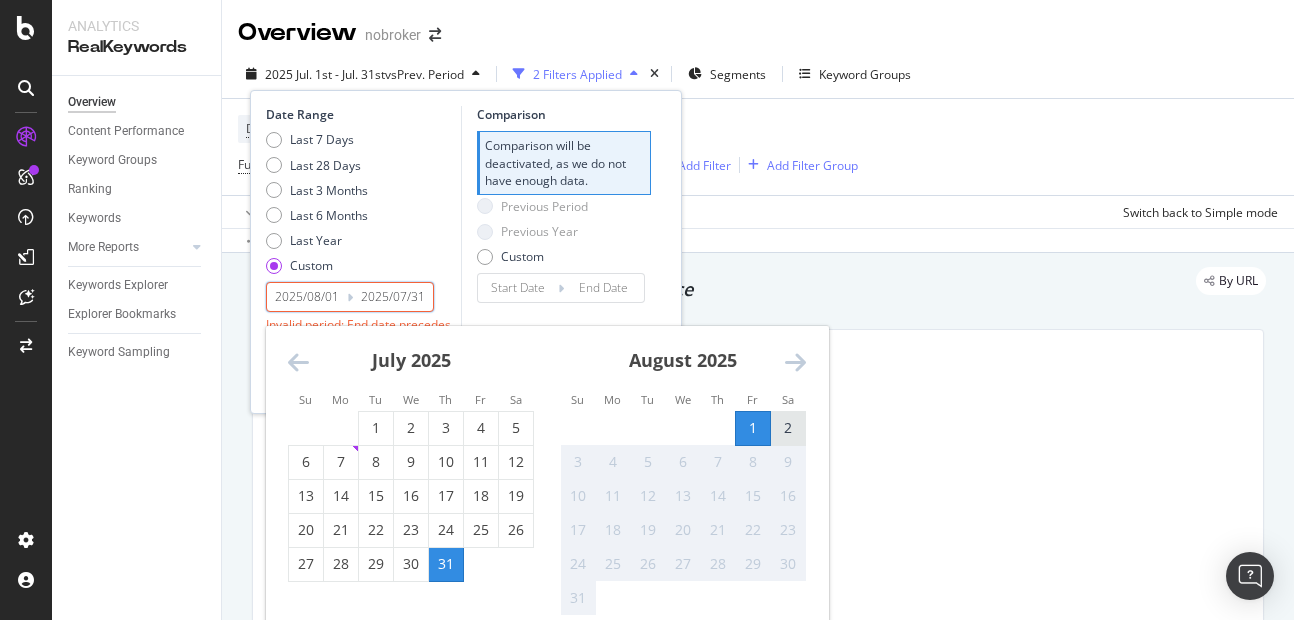 click on "2" at bounding box center [788, 428] 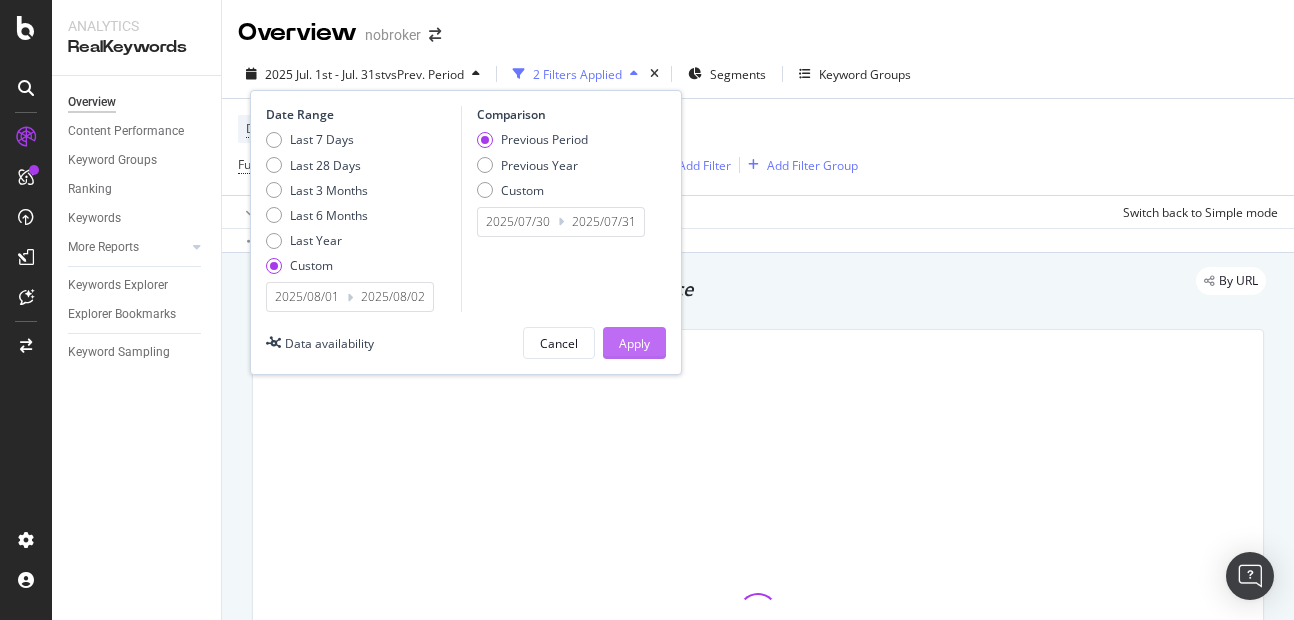 click on "Apply" at bounding box center (634, 343) 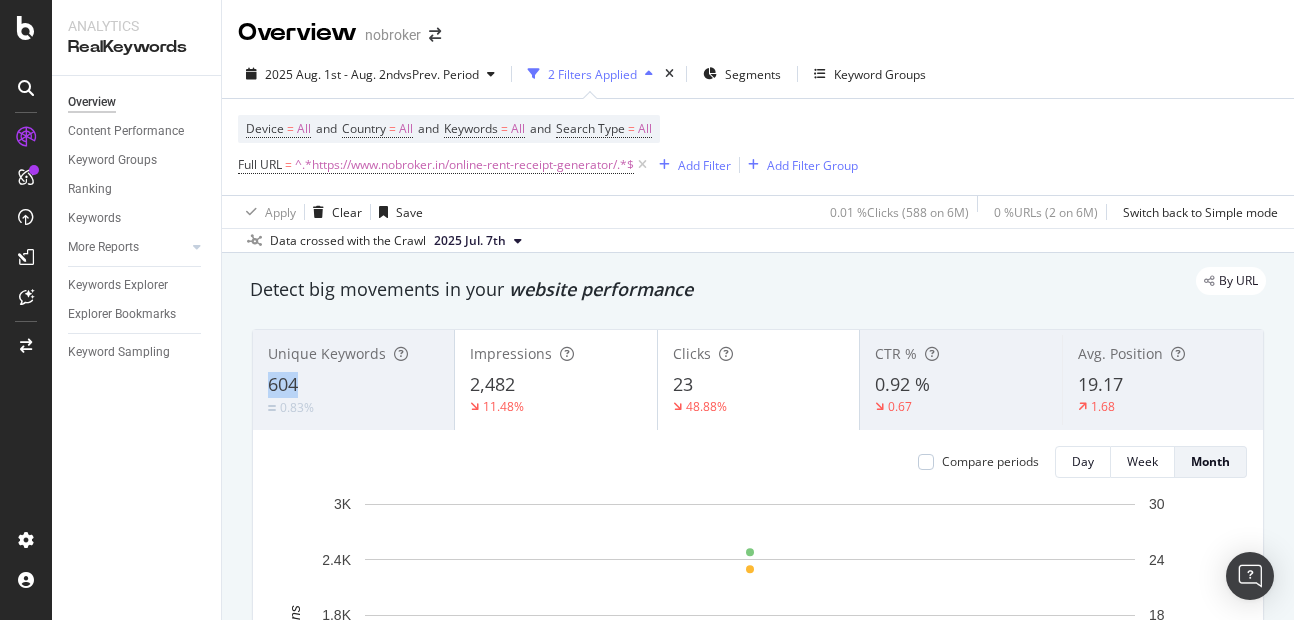 copy on "604" 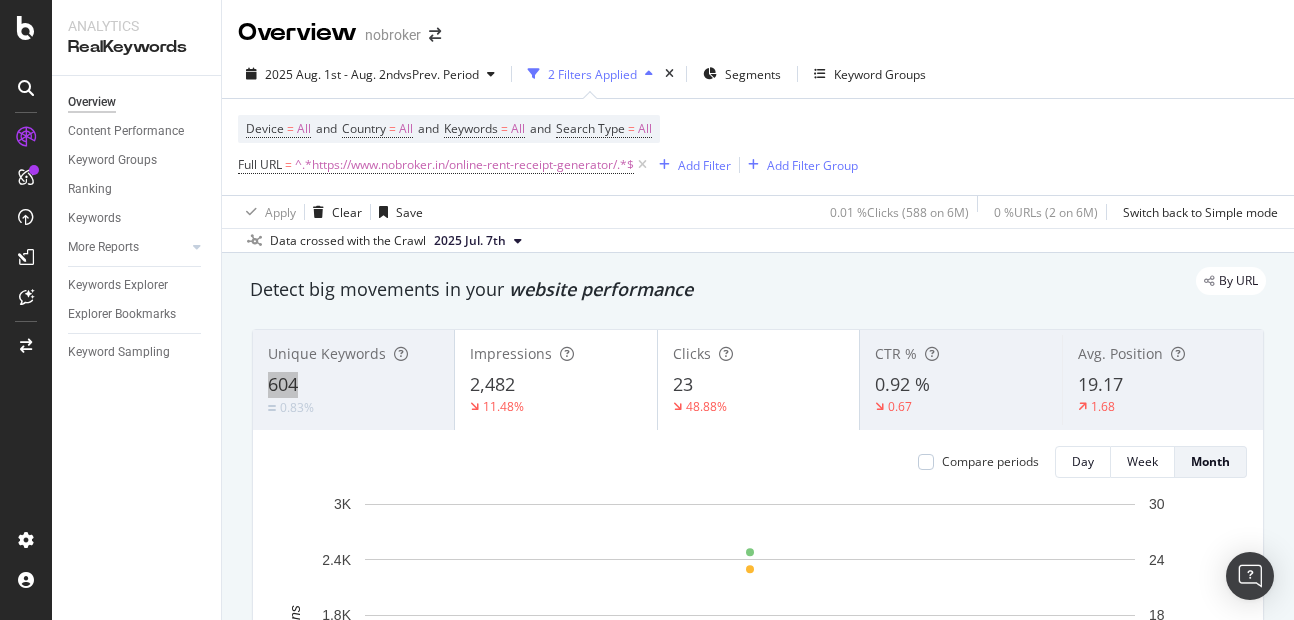 drag, startPoint x: 271, startPoint y: 385, endPoint x: 322, endPoint y: 390, distance: 51.24451 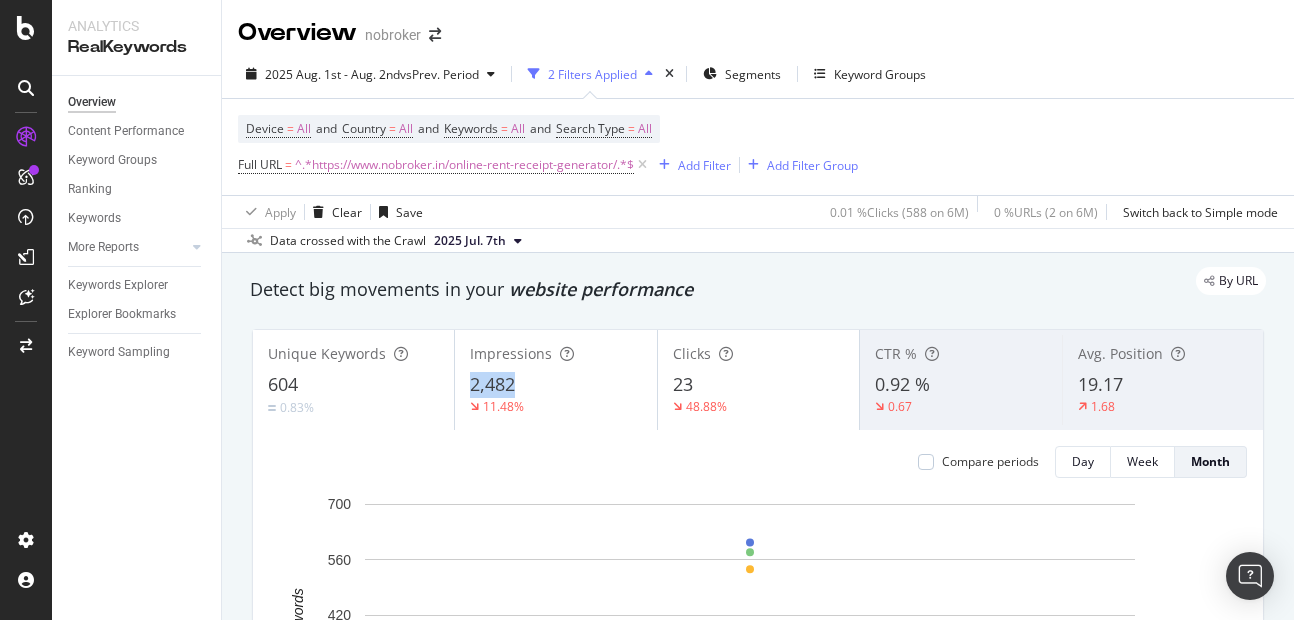 copy on "2,482" 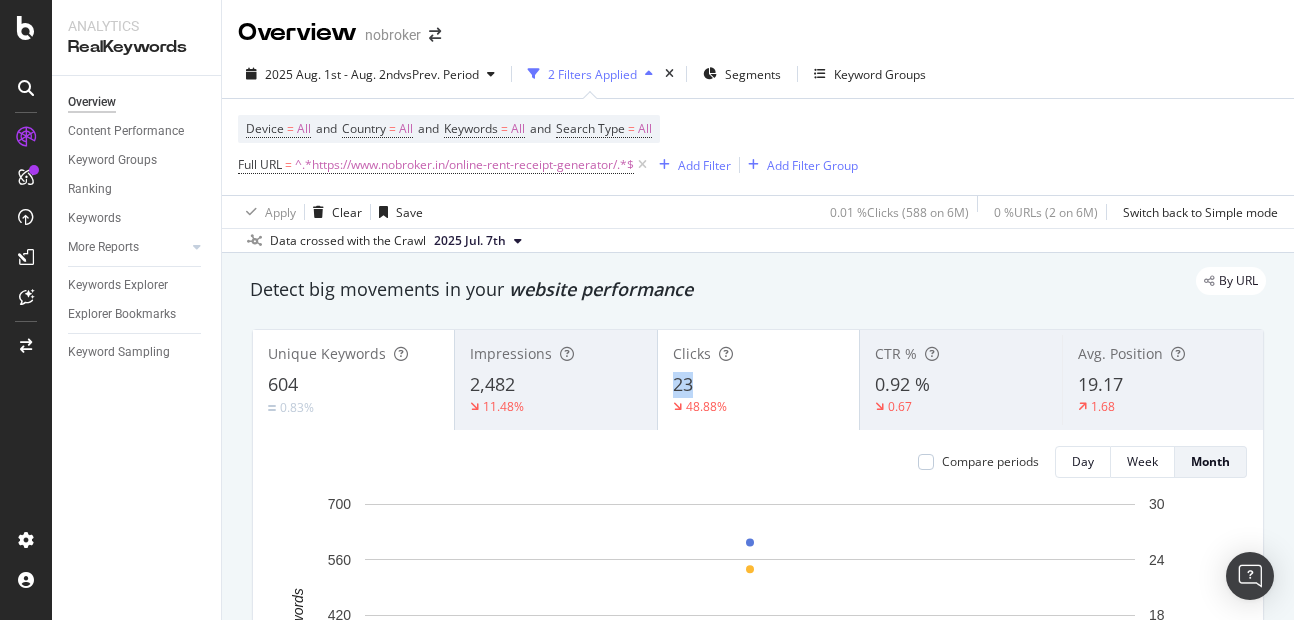 copy on "23" 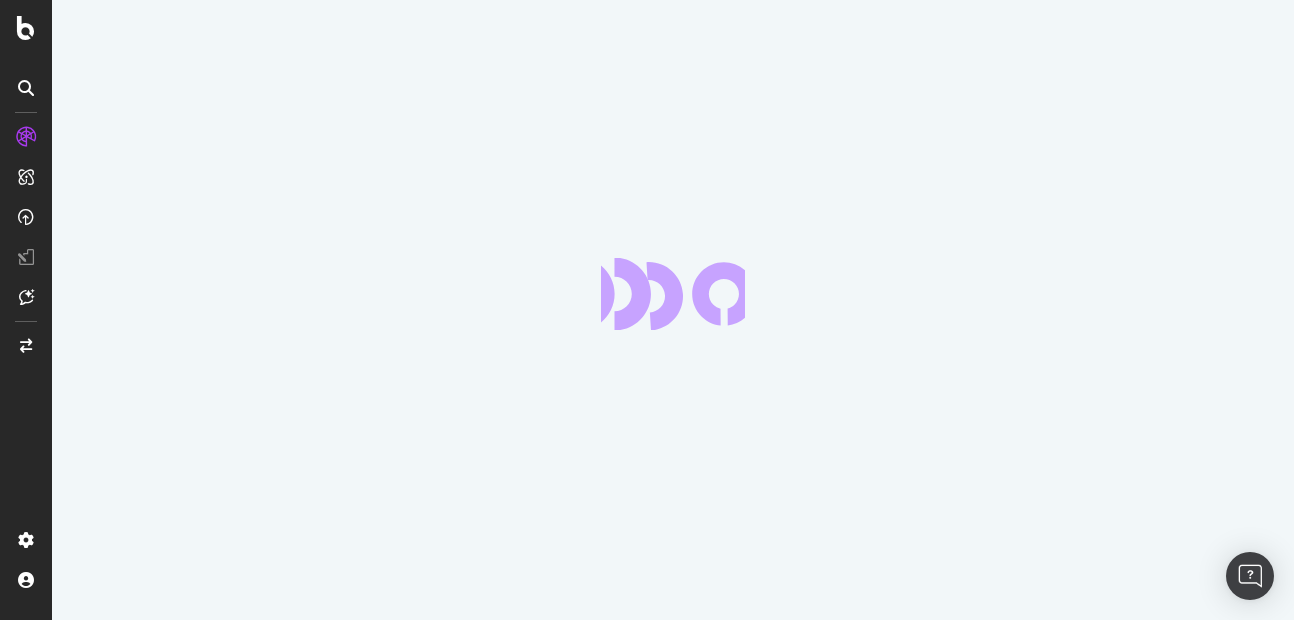 scroll, scrollTop: 0, scrollLeft: 0, axis: both 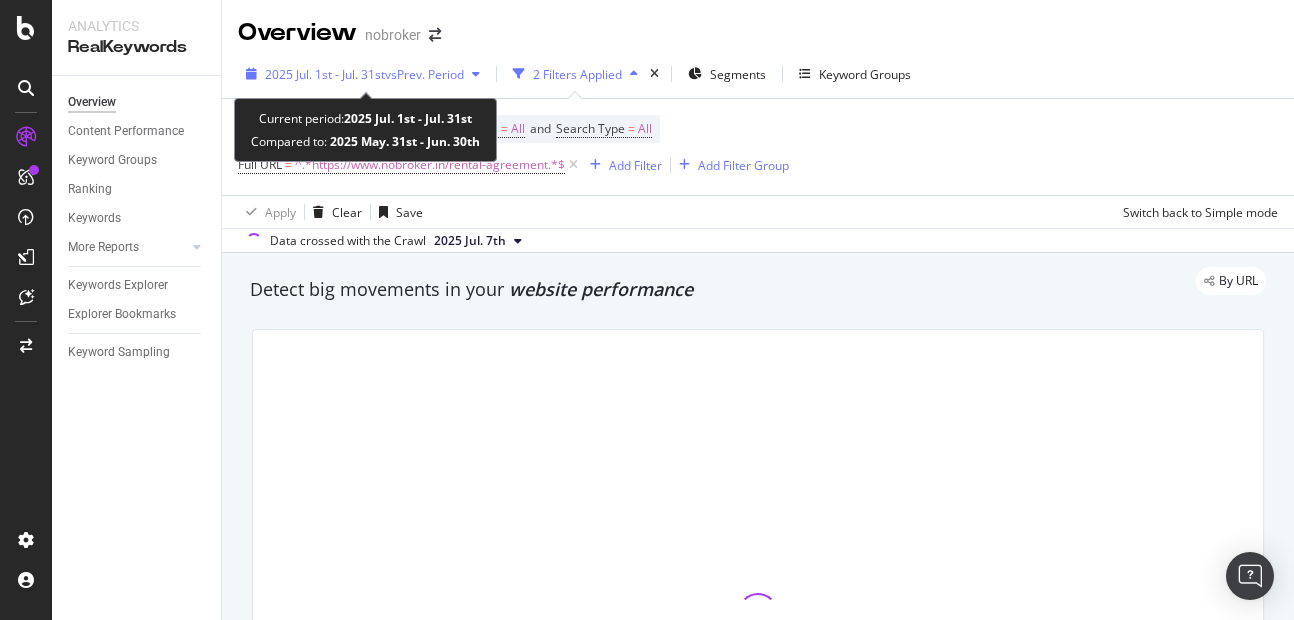 click on "2025 Jul. 1st - Jul. 31st  vs  Prev. Period" at bounding box center (363, 74) 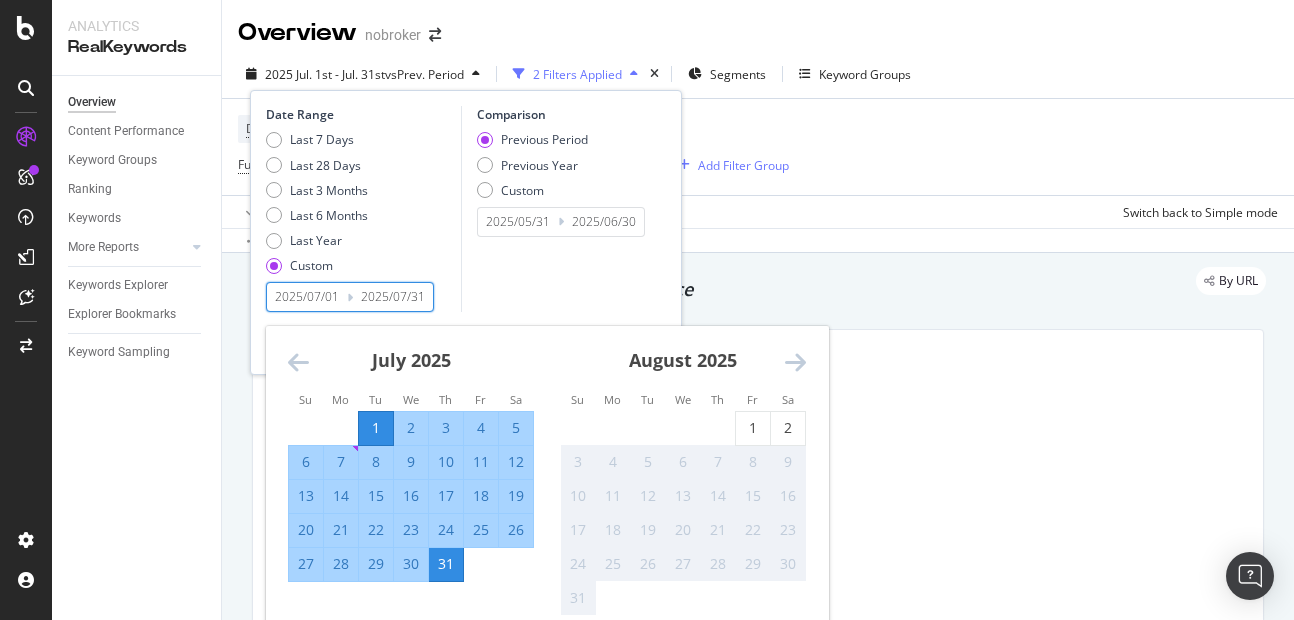 click on "2025/07/01" at bounding box center (307, 297) 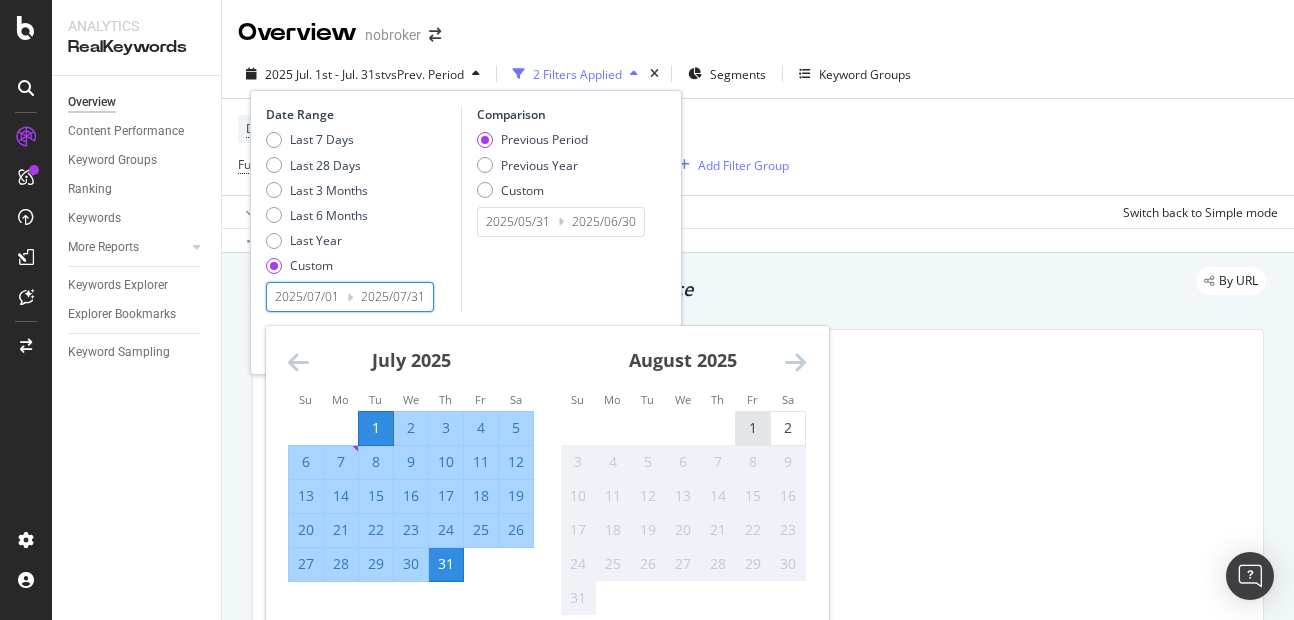 click on "1" at bounding box center (753, 428) 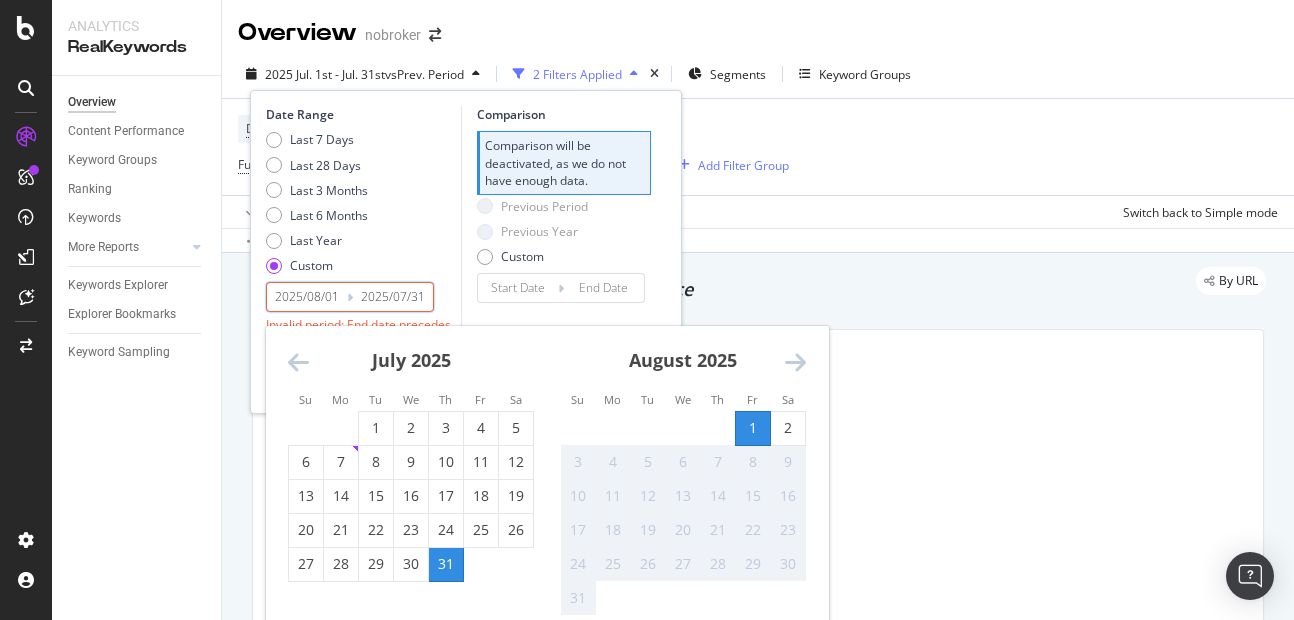 click on "August 2025 1 2 3 4 5 6 7 8 9 10 11 12 13 14 15 16 17 18 19 20 21 22 23 24 25 26 27 28 29 30 31" at bounding box center [683, 471] 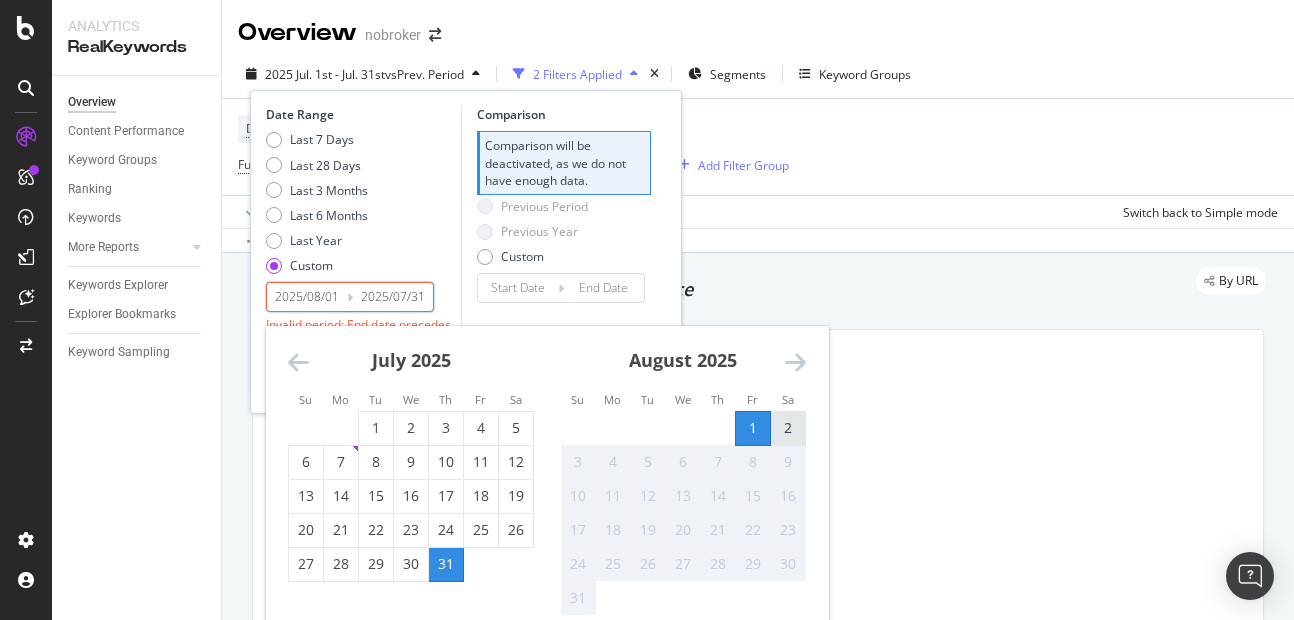 click on "2" at bounding box center (788, 428) 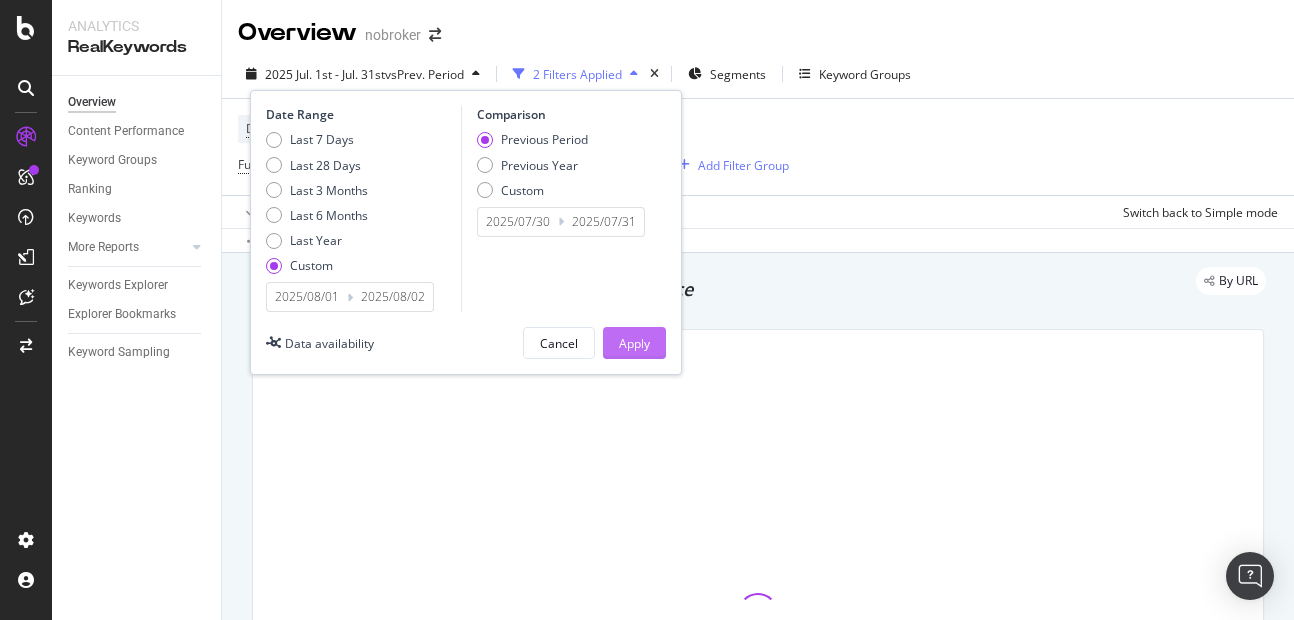 click on "Apply" at bounding box center [634, 343] 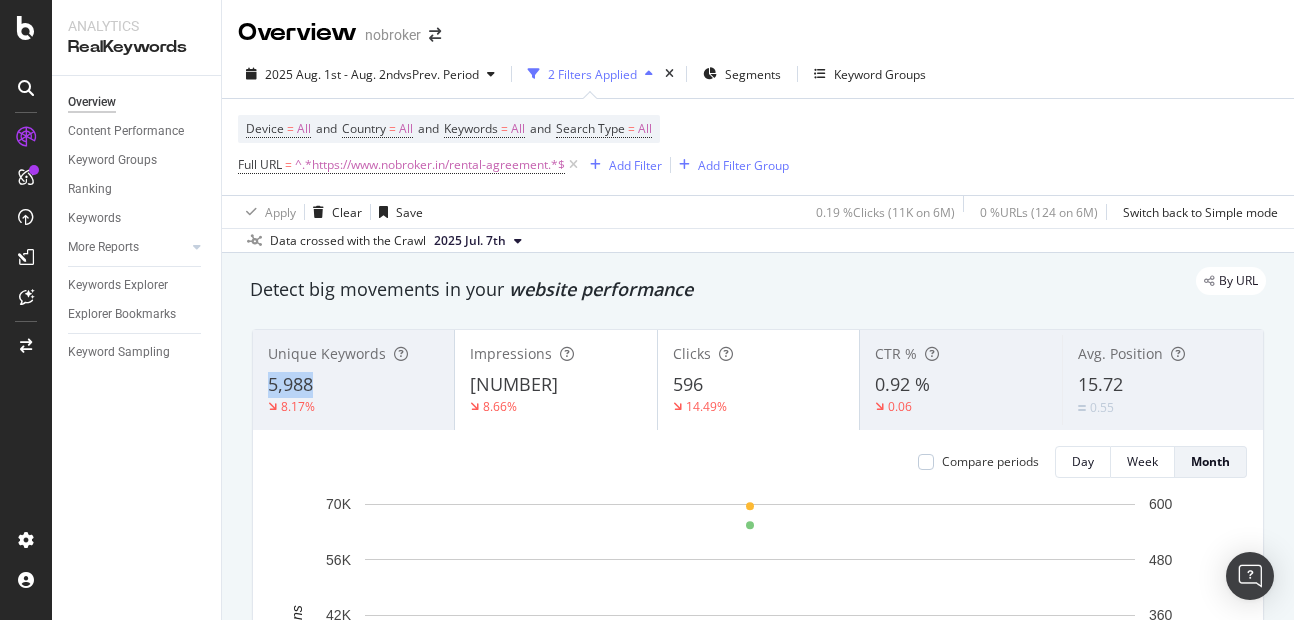 copy on "5,988" 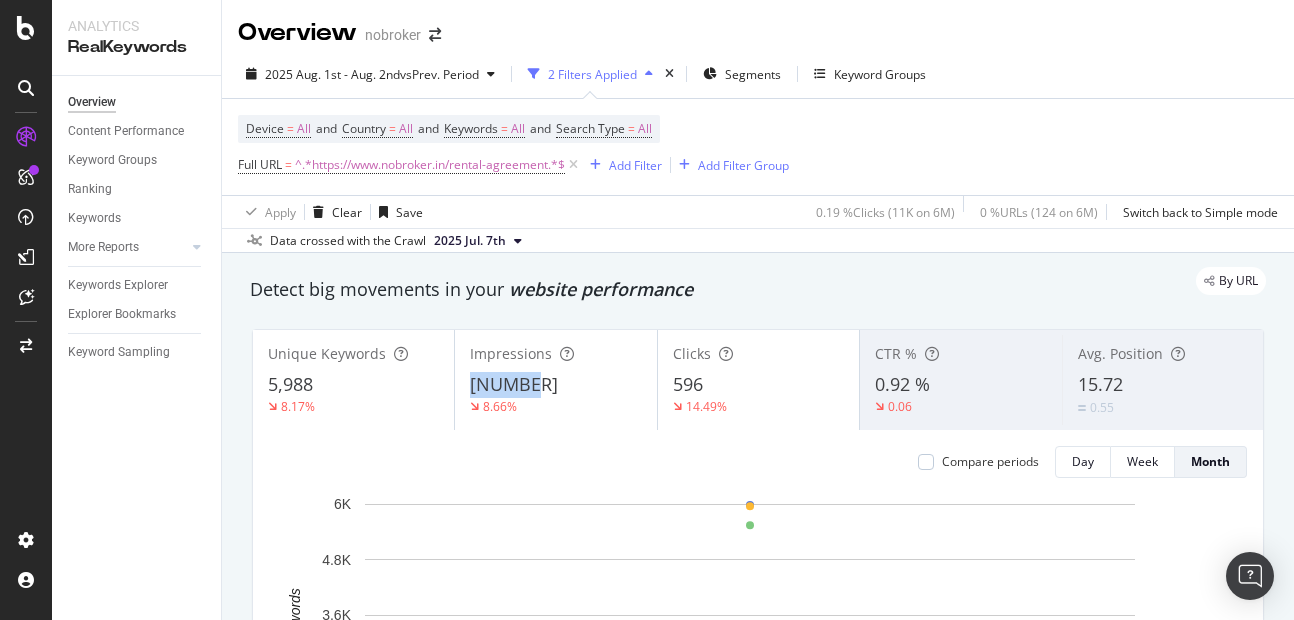 copy on "64,770" 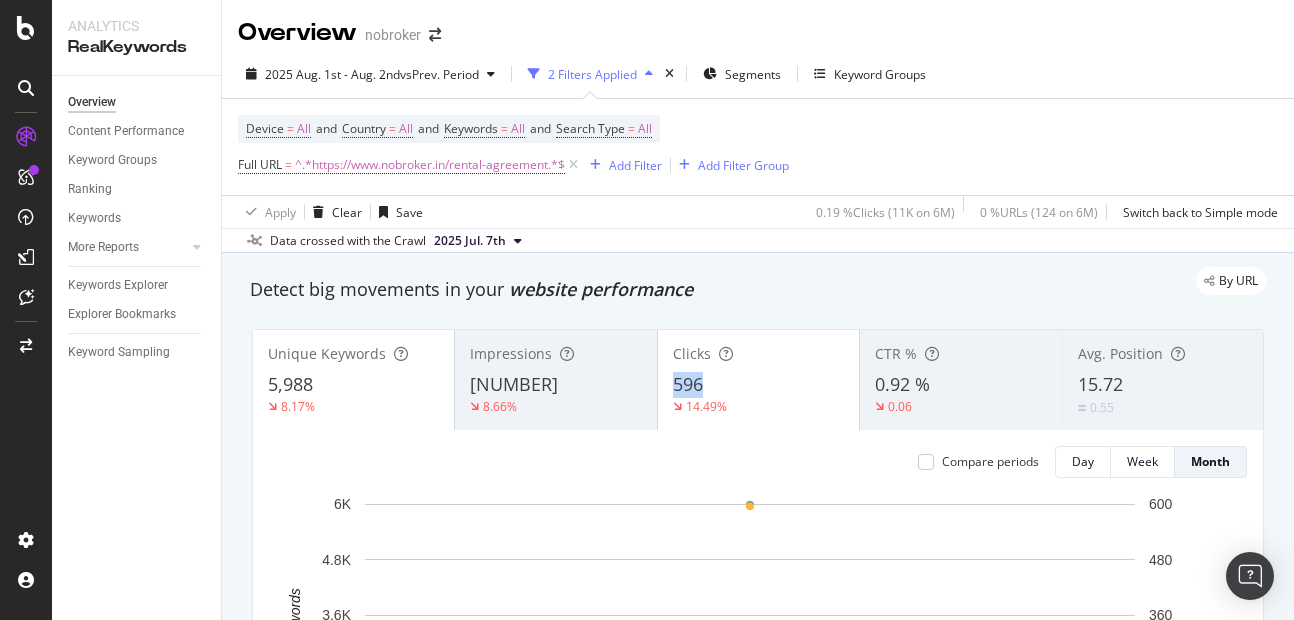 copy on "596" 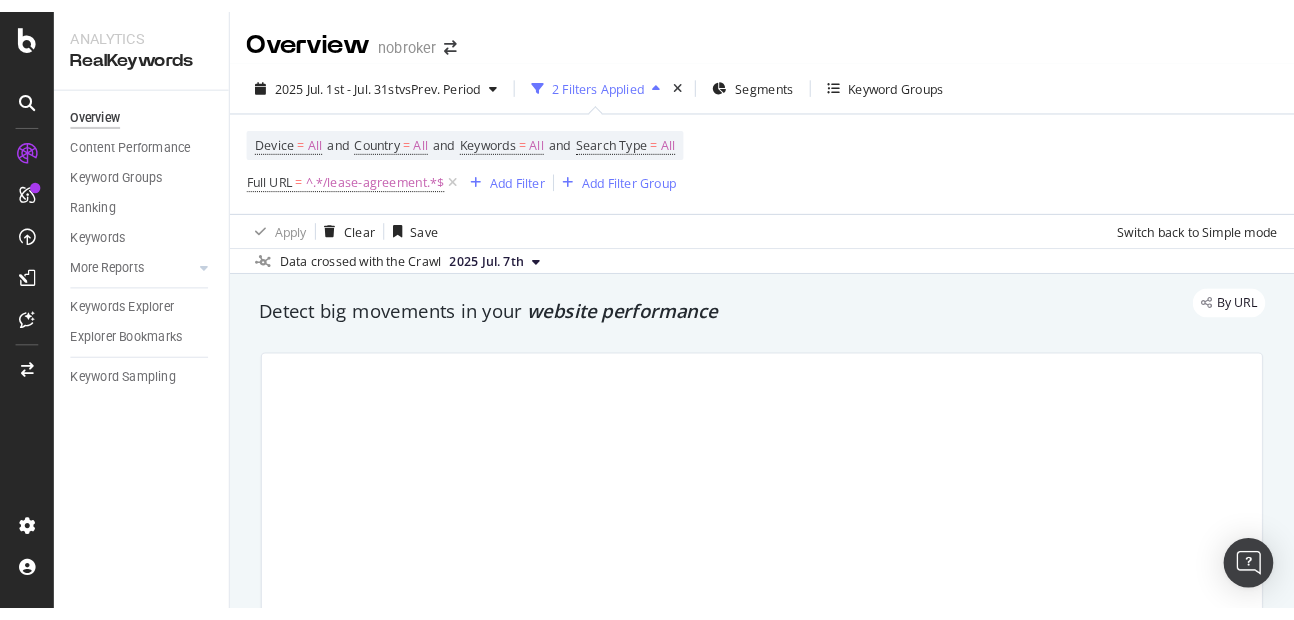 scroll, scrollTop: 0, scrollLeft: 0, axis: both 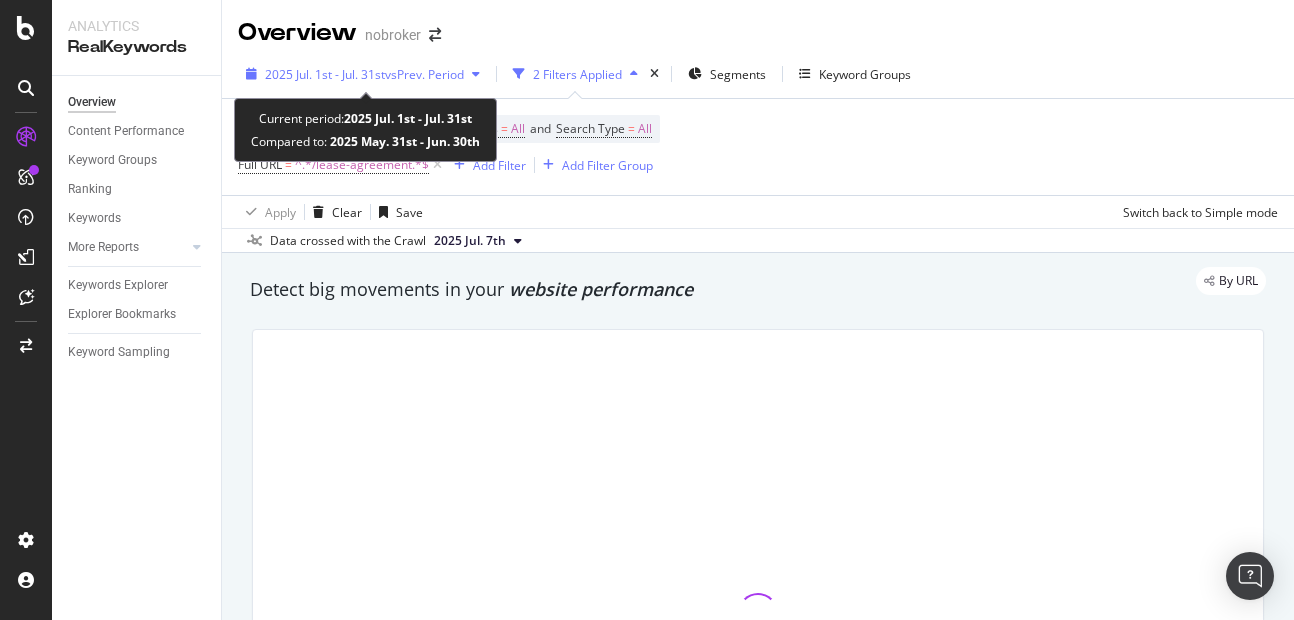 click on "2025 Jul. 1st - Jul. 31st" at bounding box center [325, 74] 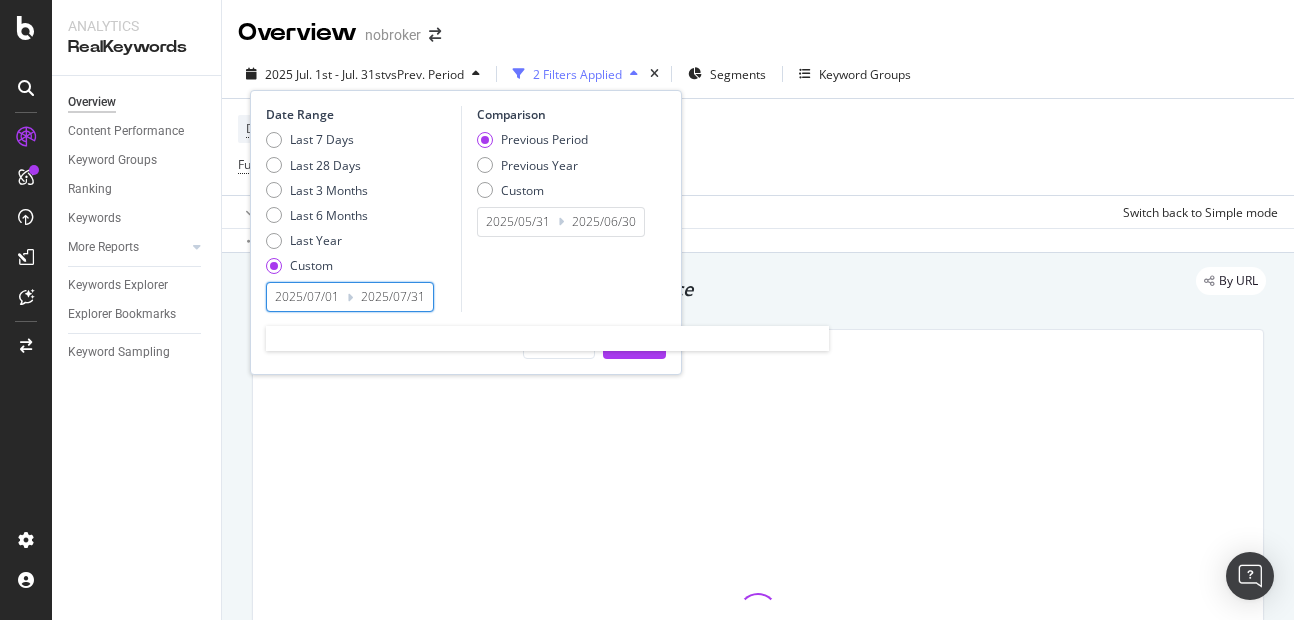 click on "2025/07/01" at bounding box center [307, 297] 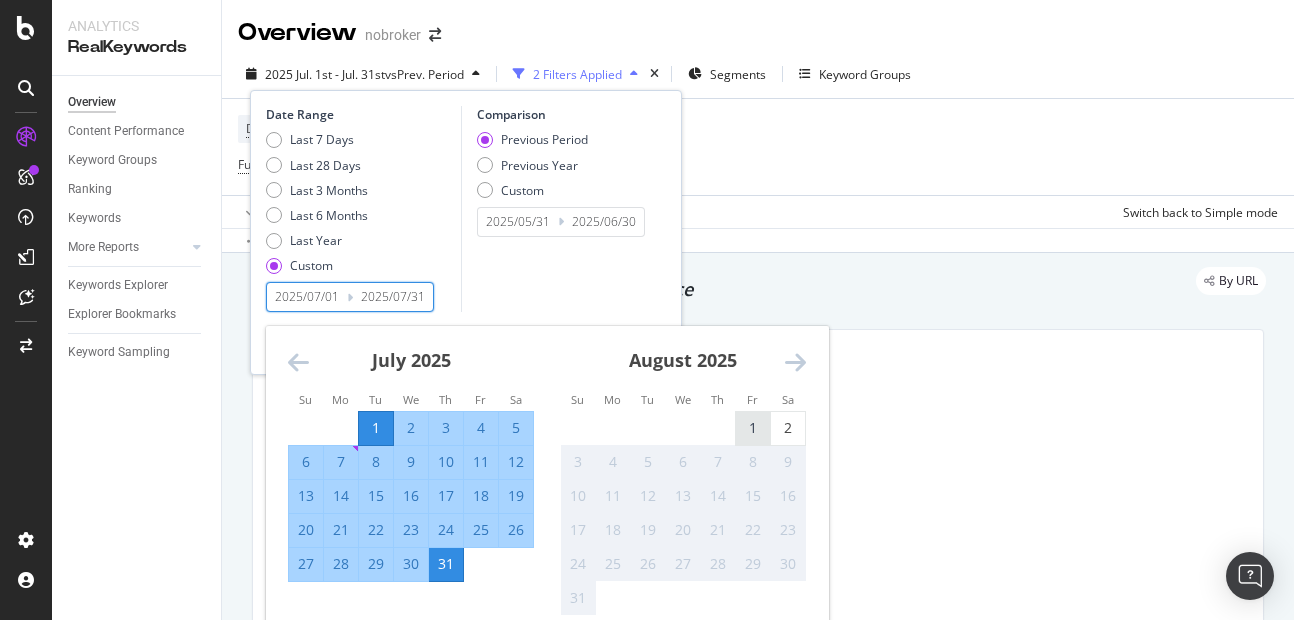 click on "1" at bounding box center [753, 428] 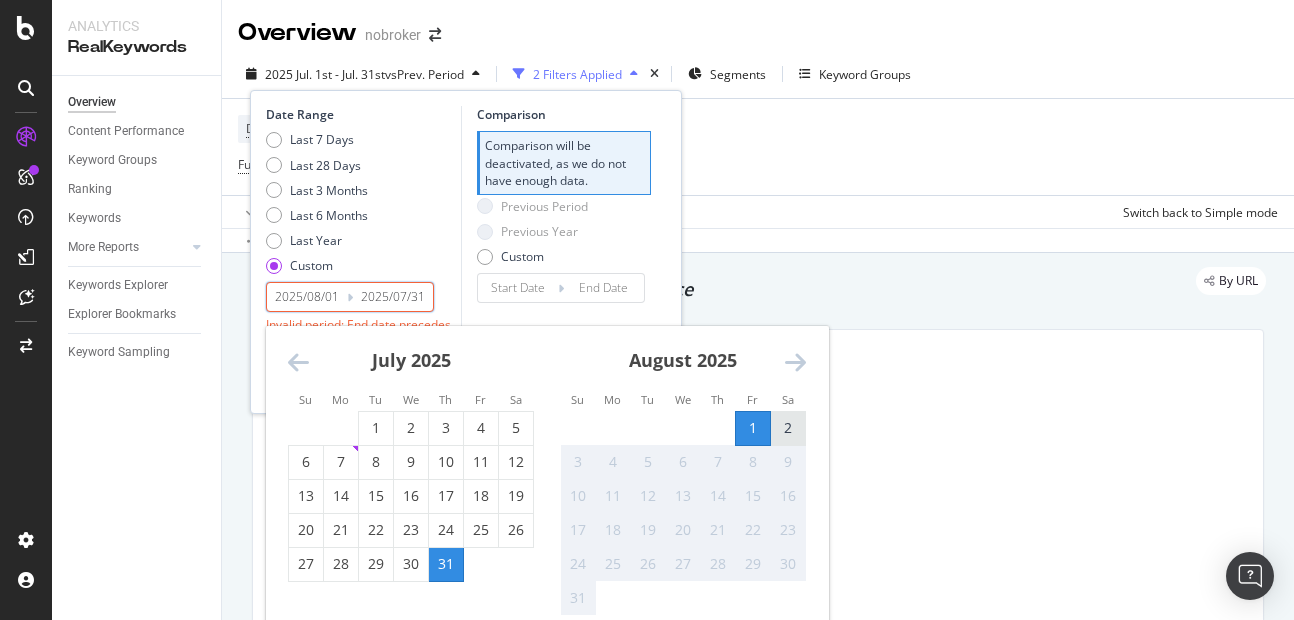 click on "2" at bounding box center (788, 428) 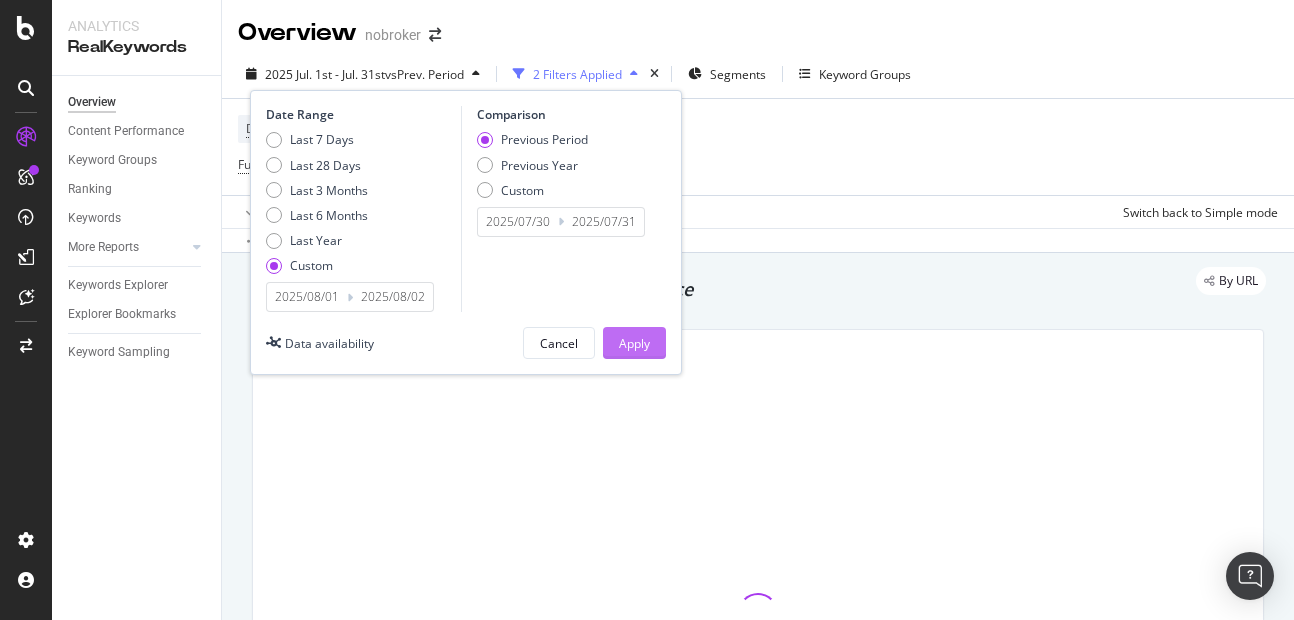 click on "Apply" at bounding box center (634, 343) 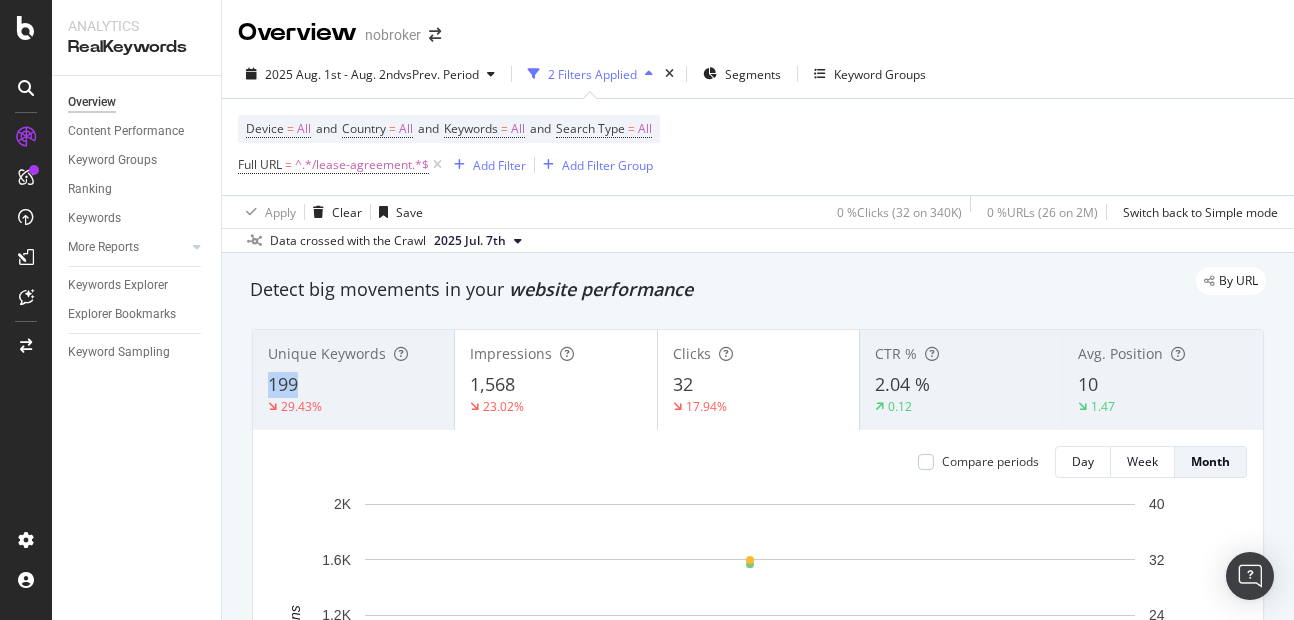 copy on "199" 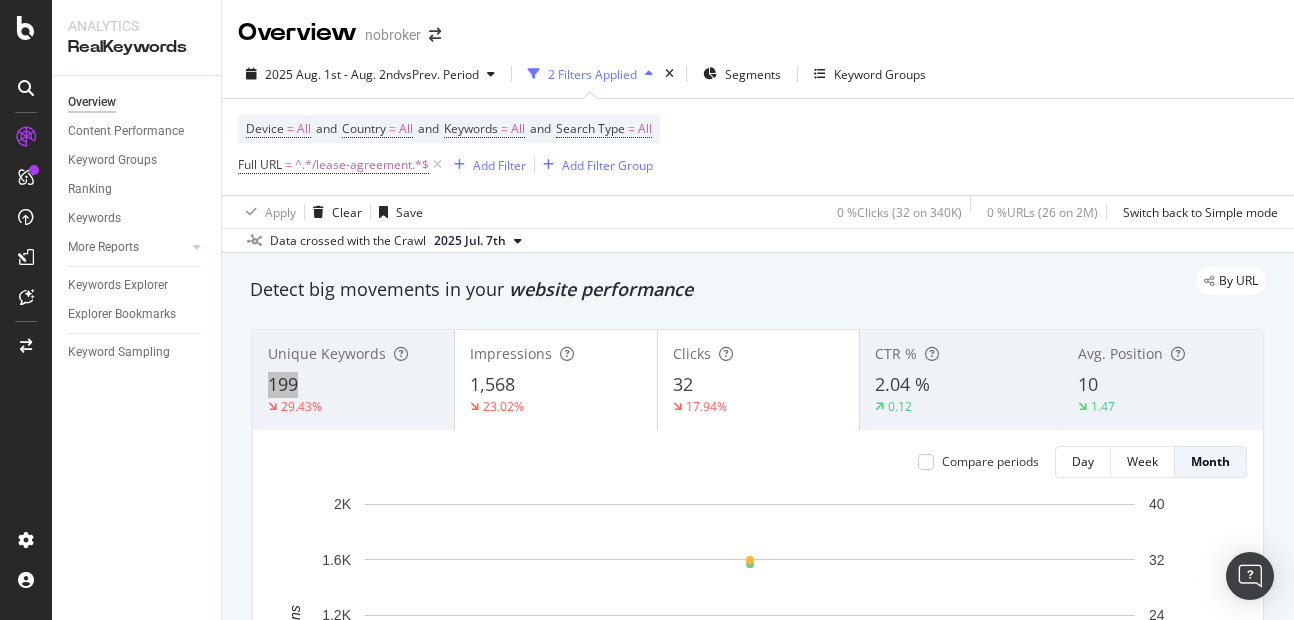 drag, startPoint x: 267, startPoint y: 385, endPoint x: 347, endPoint y: 383, distance: 80.024994 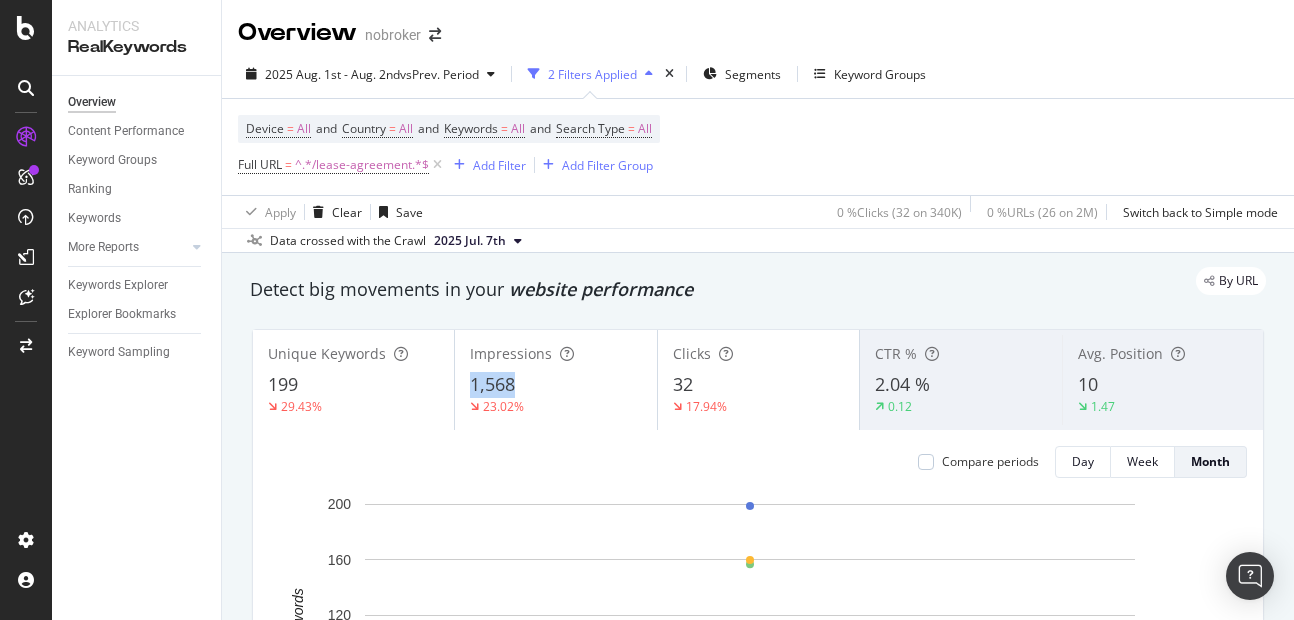 copy on "1,568" 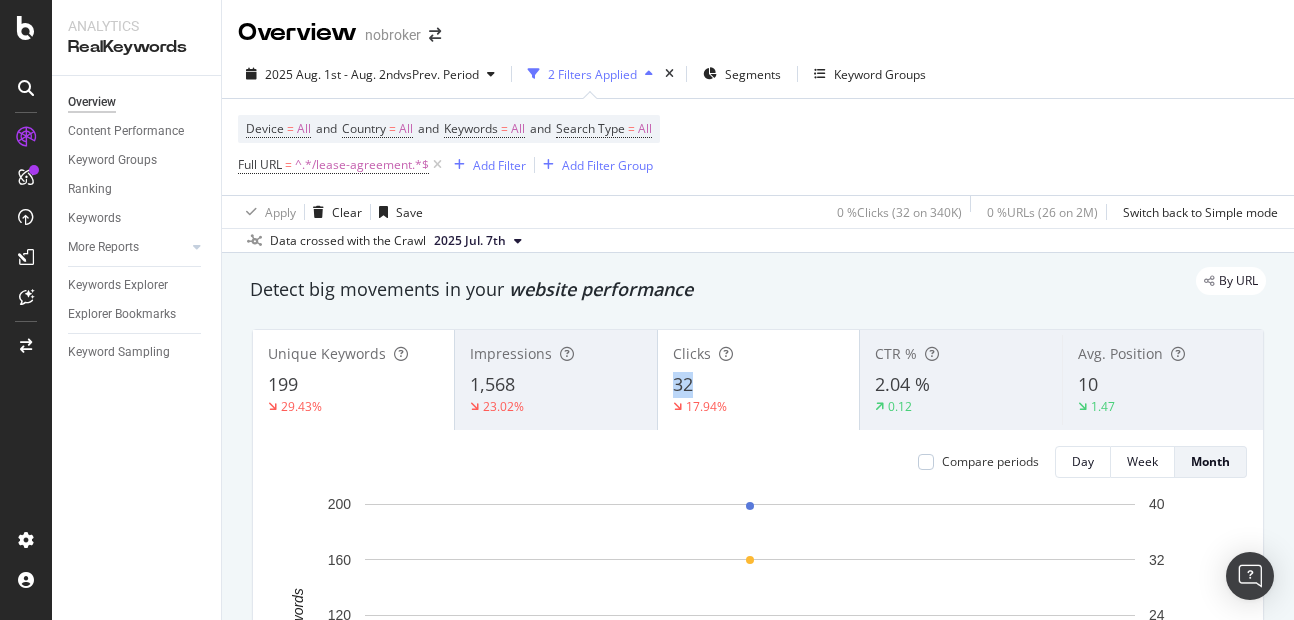 copy on "32" 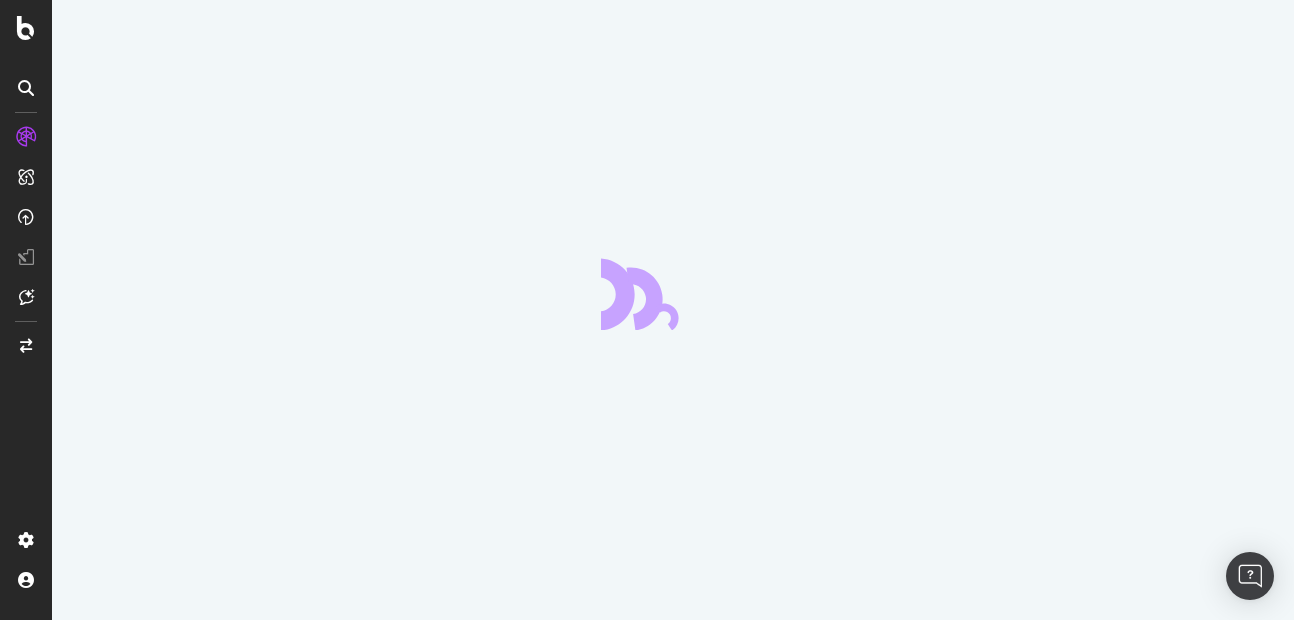 scroll, scrollTop: 0, scrollLeft: 0, axis: both 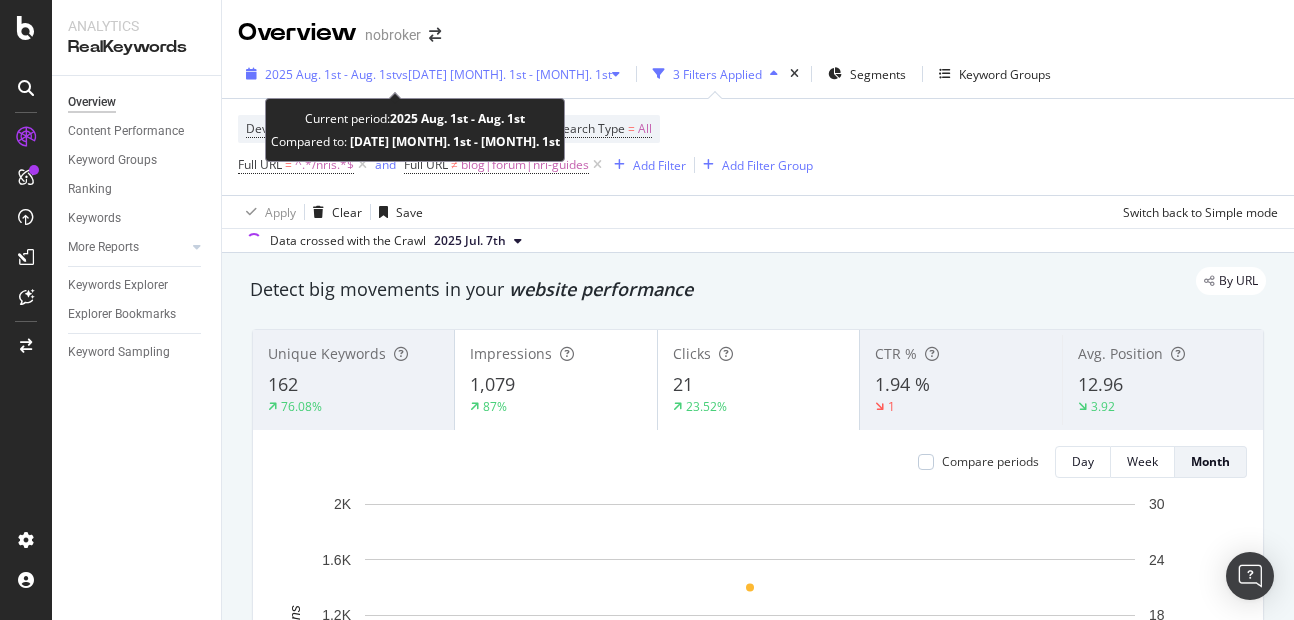 click on "2025 Aug. 1st - Aug. 1st" at bounding box center (330, 74) 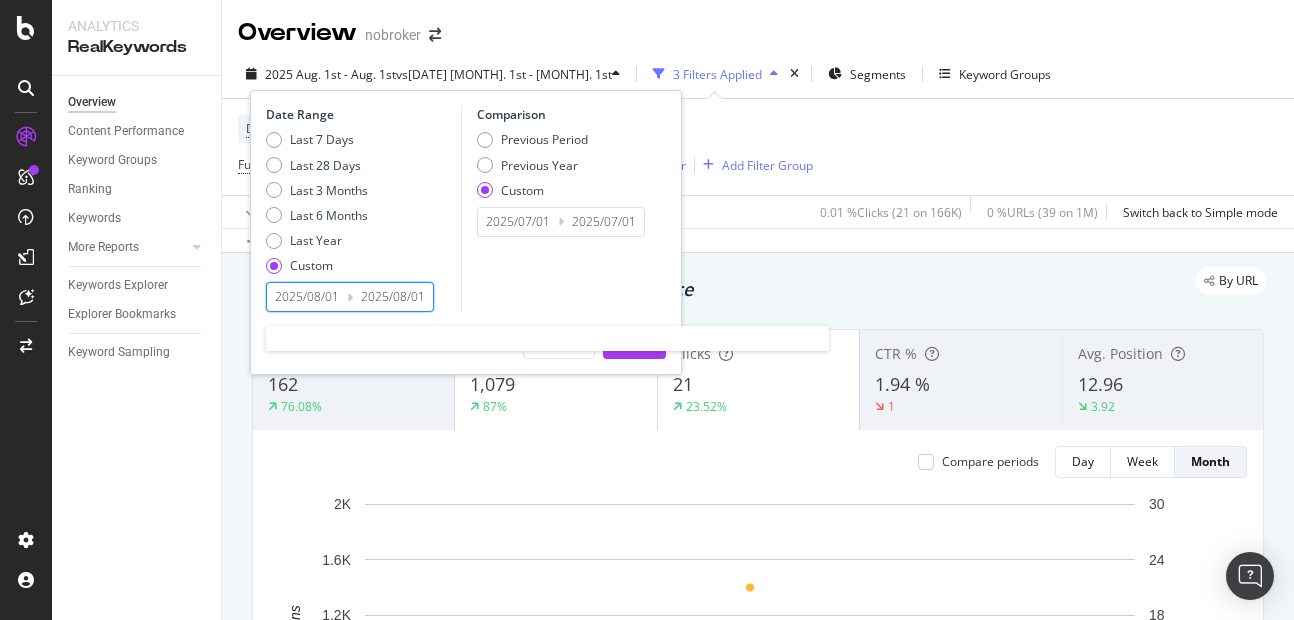click on "2025/08/01" at bounding box center (307, 297) 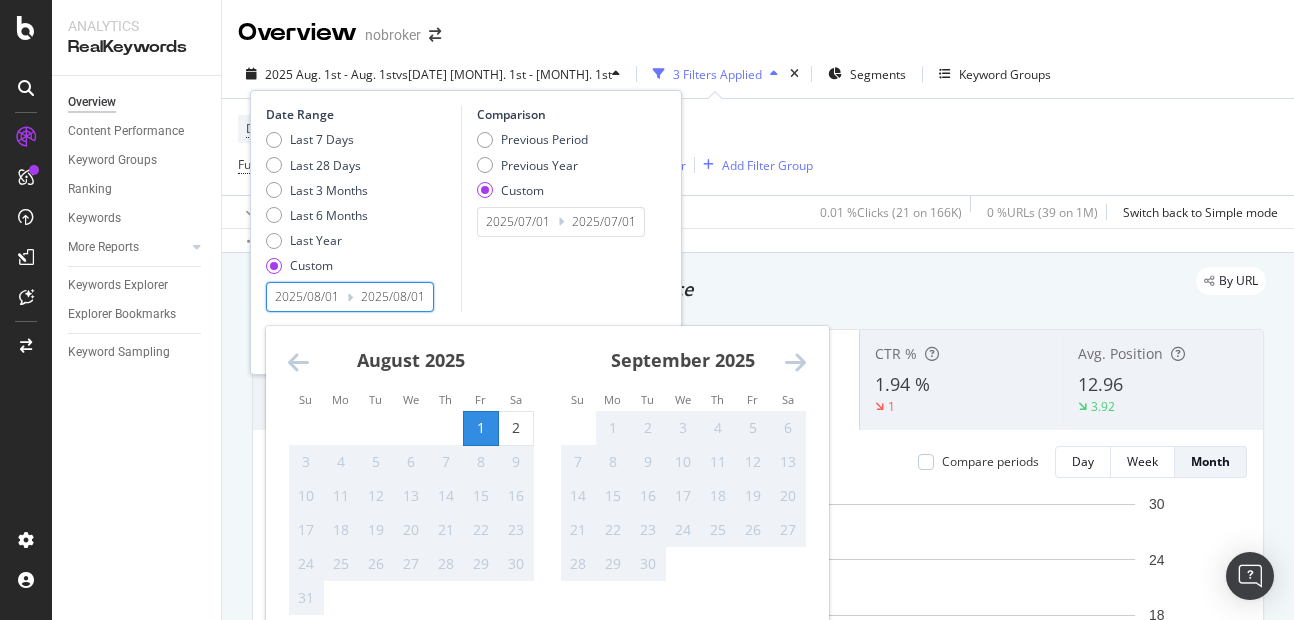 click on "1" at bounding box center [481, 428] 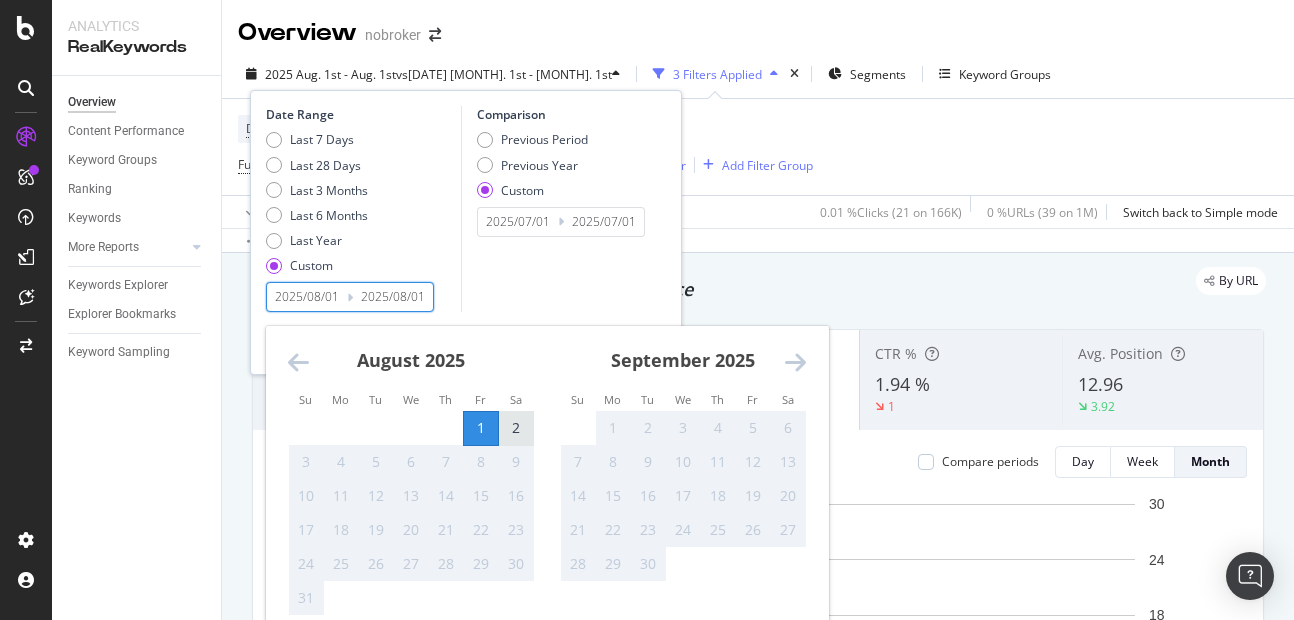 click on "2" at bounding box center (516, 428) 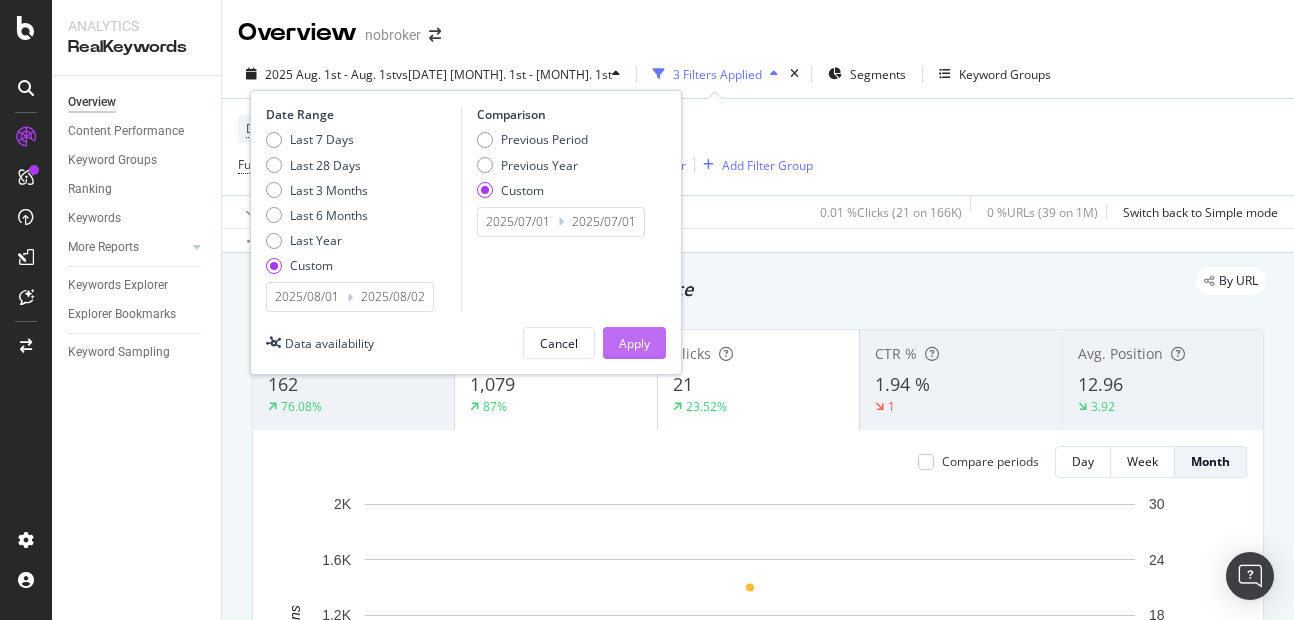 click on "Apply" at bounding box center (634, 343) 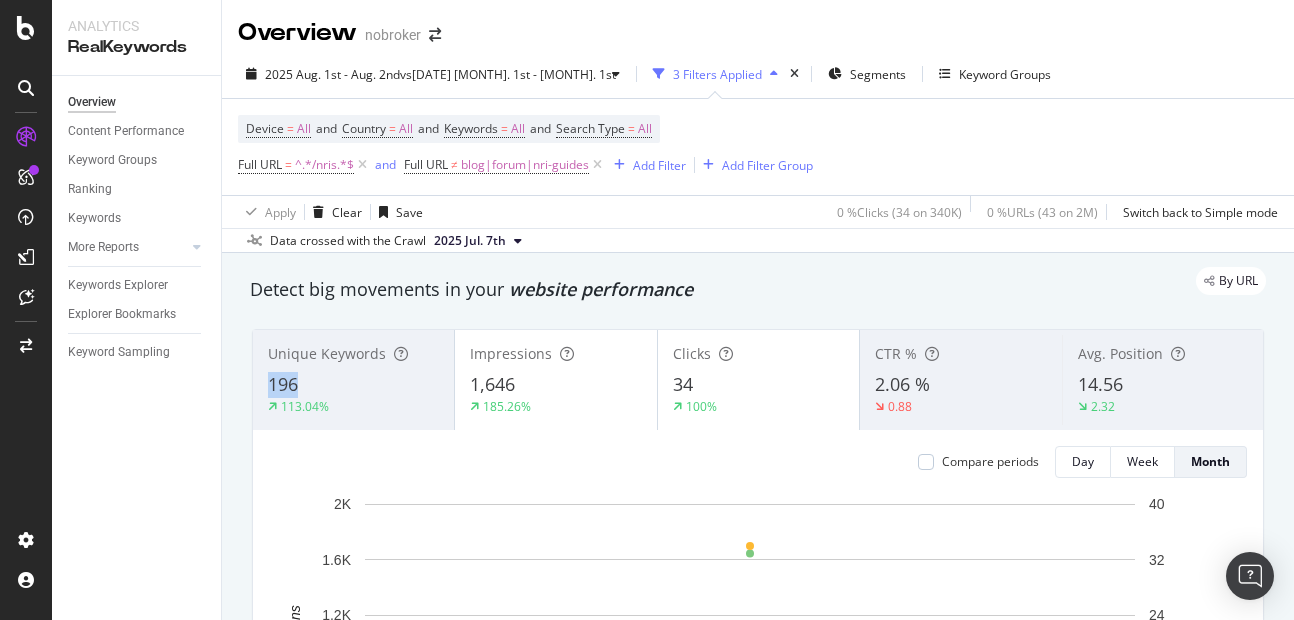 copy on "196" 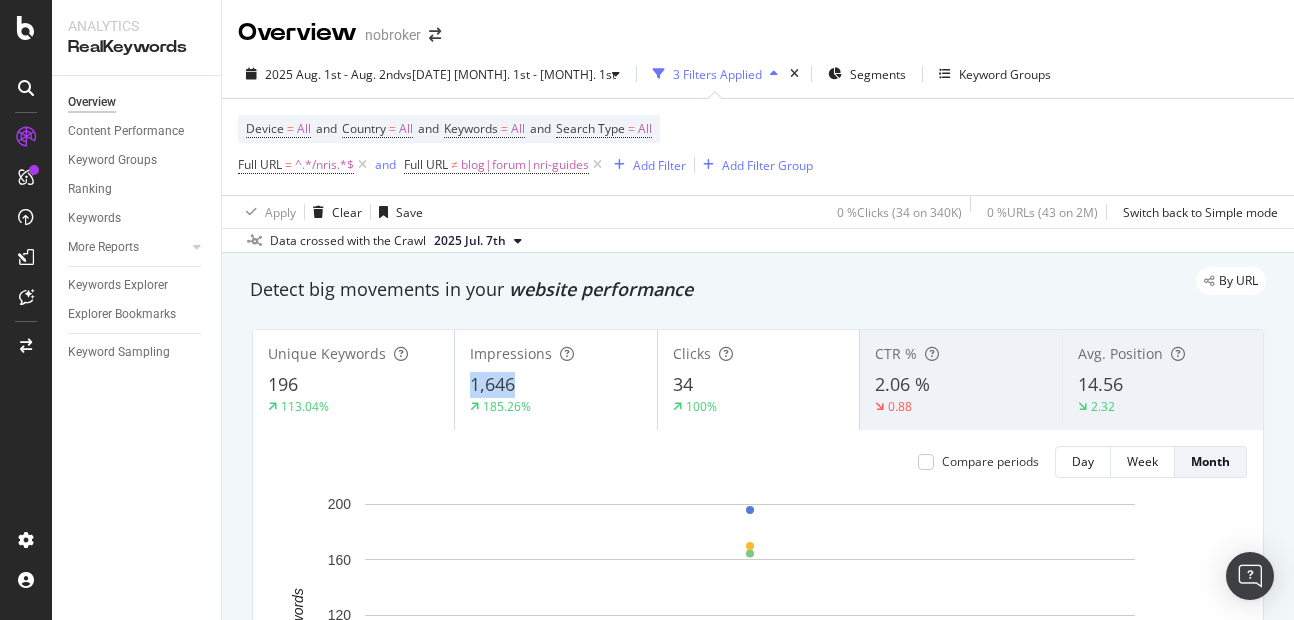 copy on "1,646" 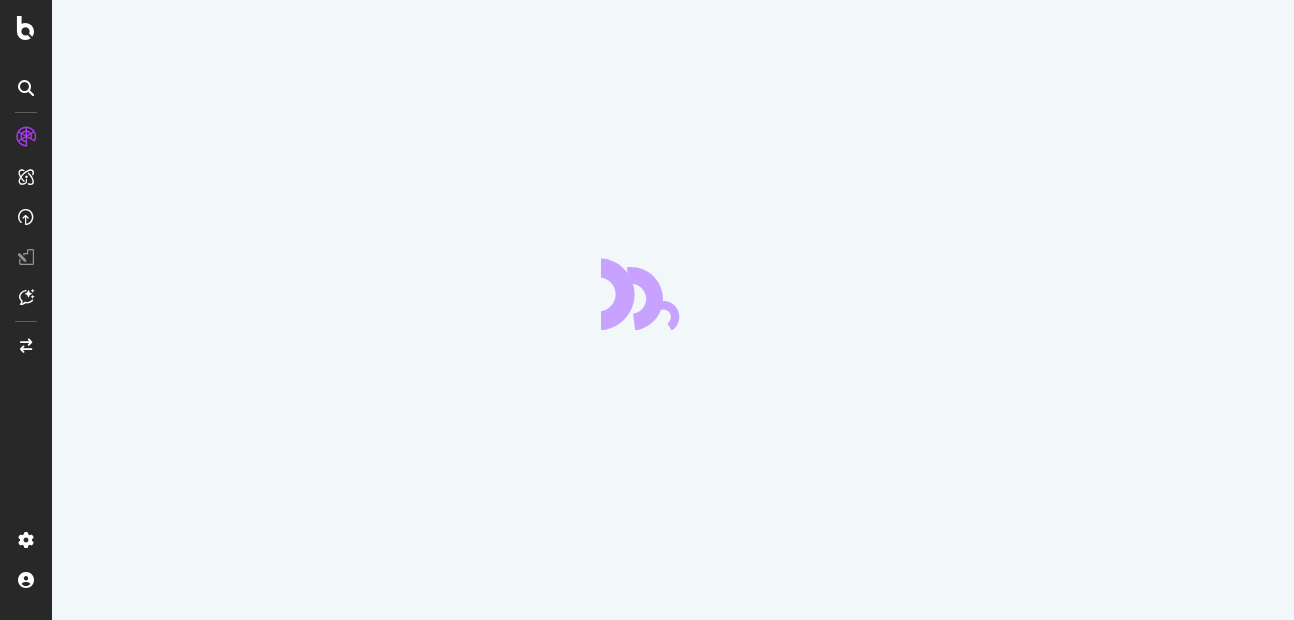 scroll, scrollTop: 0, scrollLeft: 0, axis: both 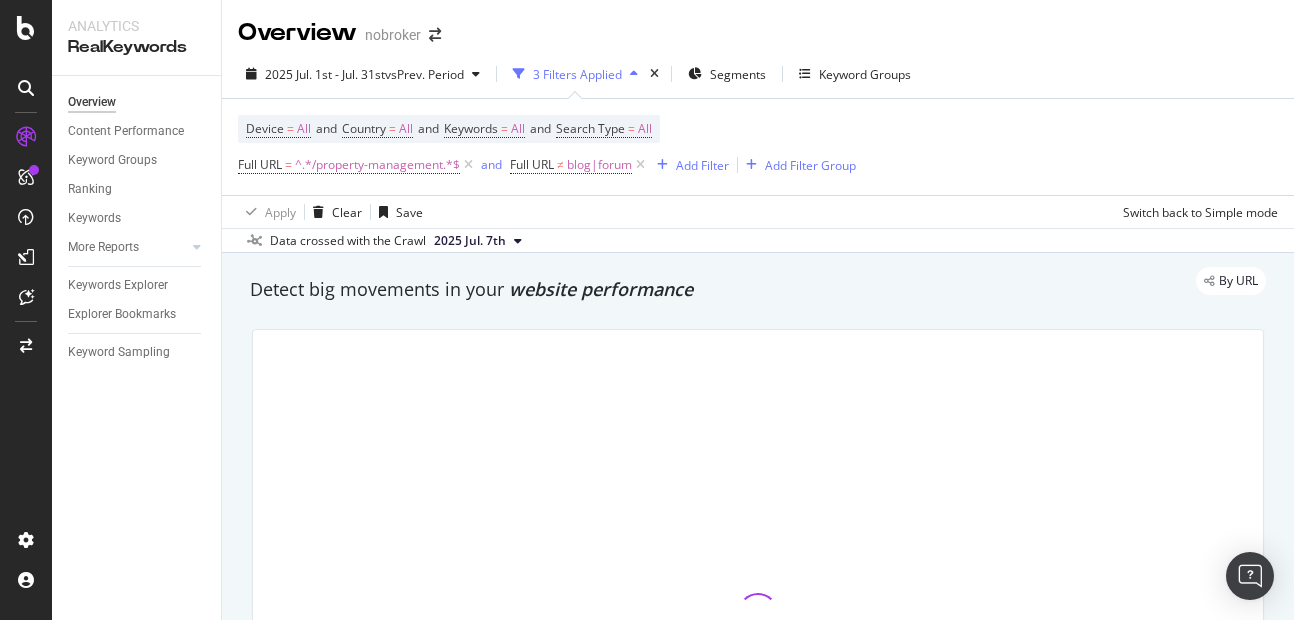 click on "[YEAR] [MONTH]. 1st - [MONTH]. 31st  vs  Prev. Period 3 Filters Applied Segments Keyword Groups" at bounding box center (758, 78) 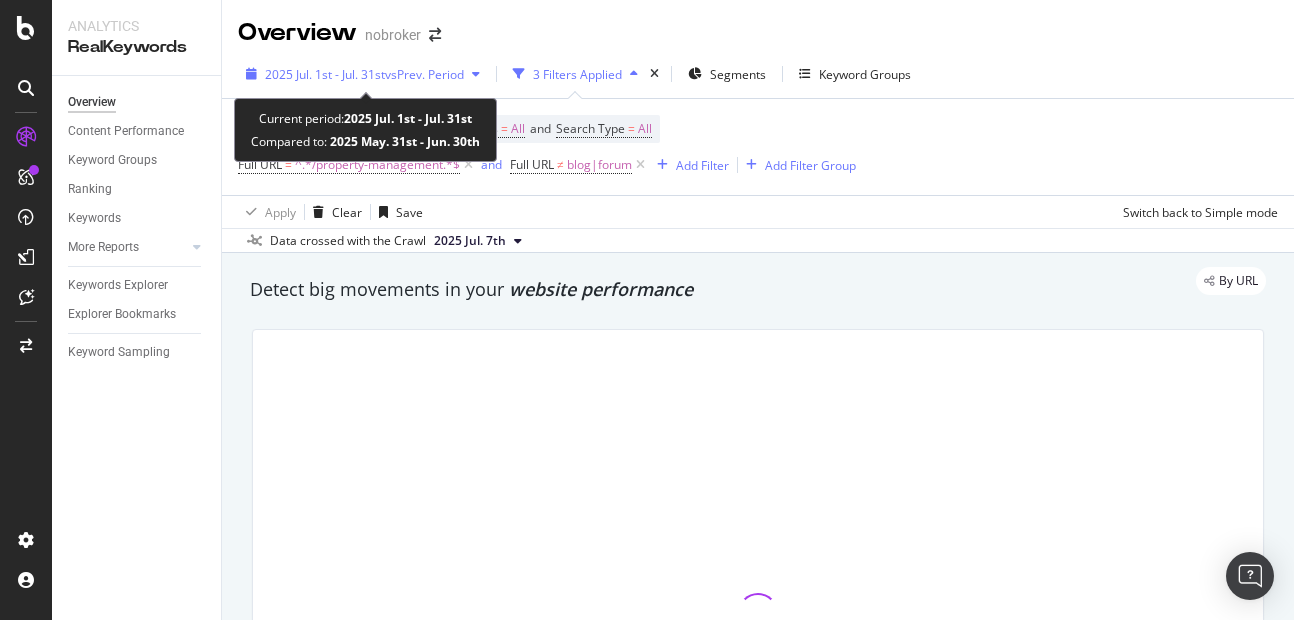 click on "2025 Jul. 1st - Jul. 31st" at bounding box center [325, 74] 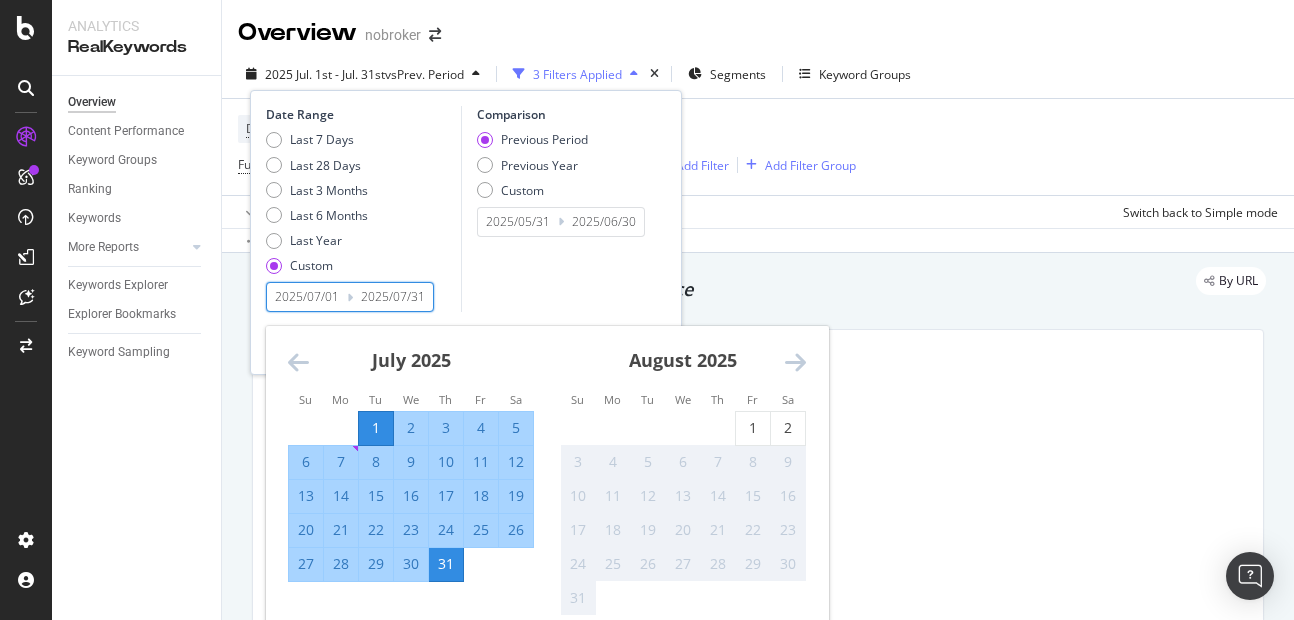 click on "2025/07/01" at bounding box center (307, 297) 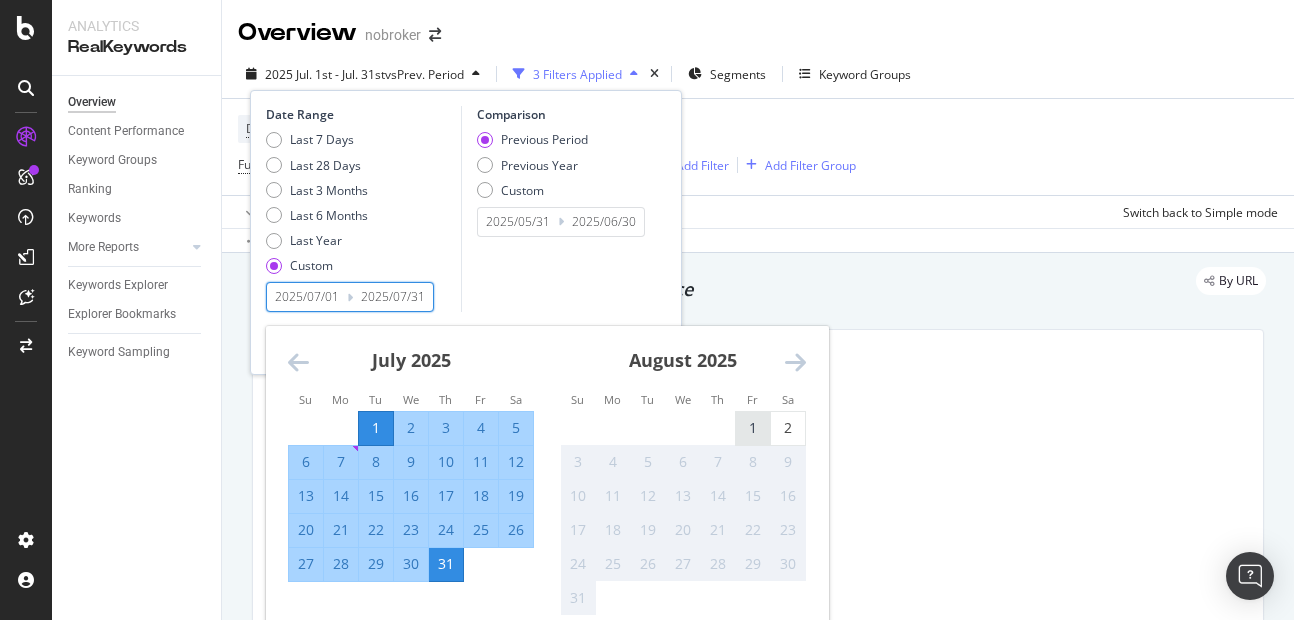 click on "1" at bounding box center [753, 428] 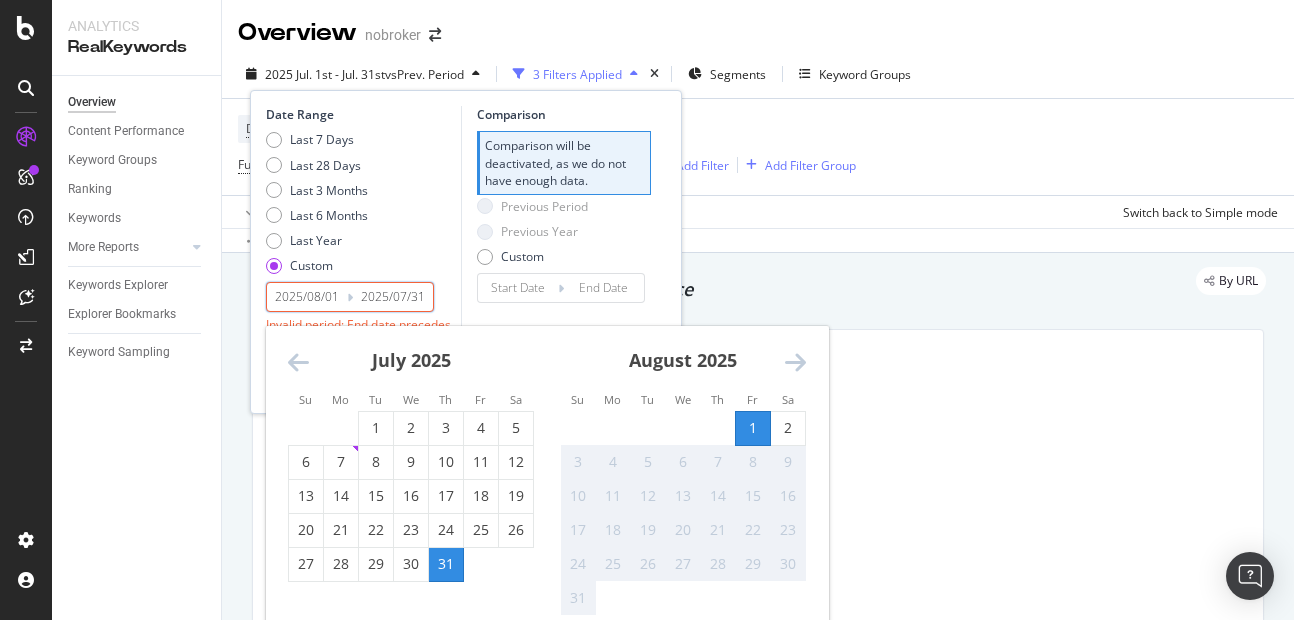 type on "2025/08/01" 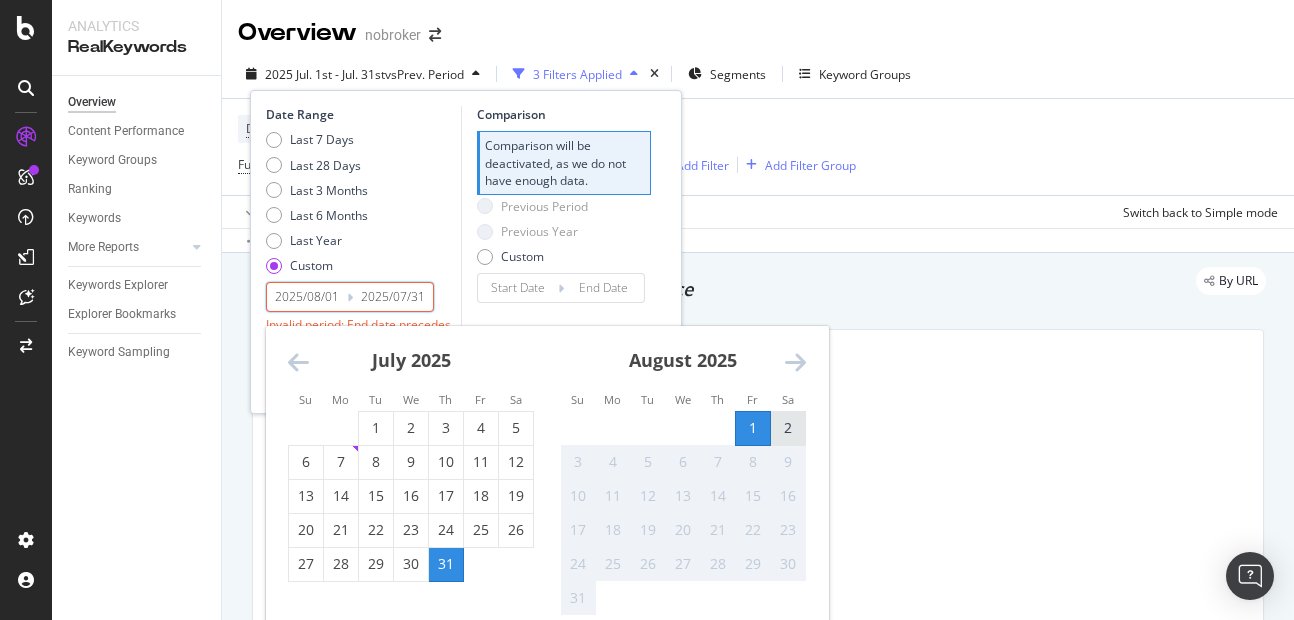 click on "2" at bounding box center (788, 428) 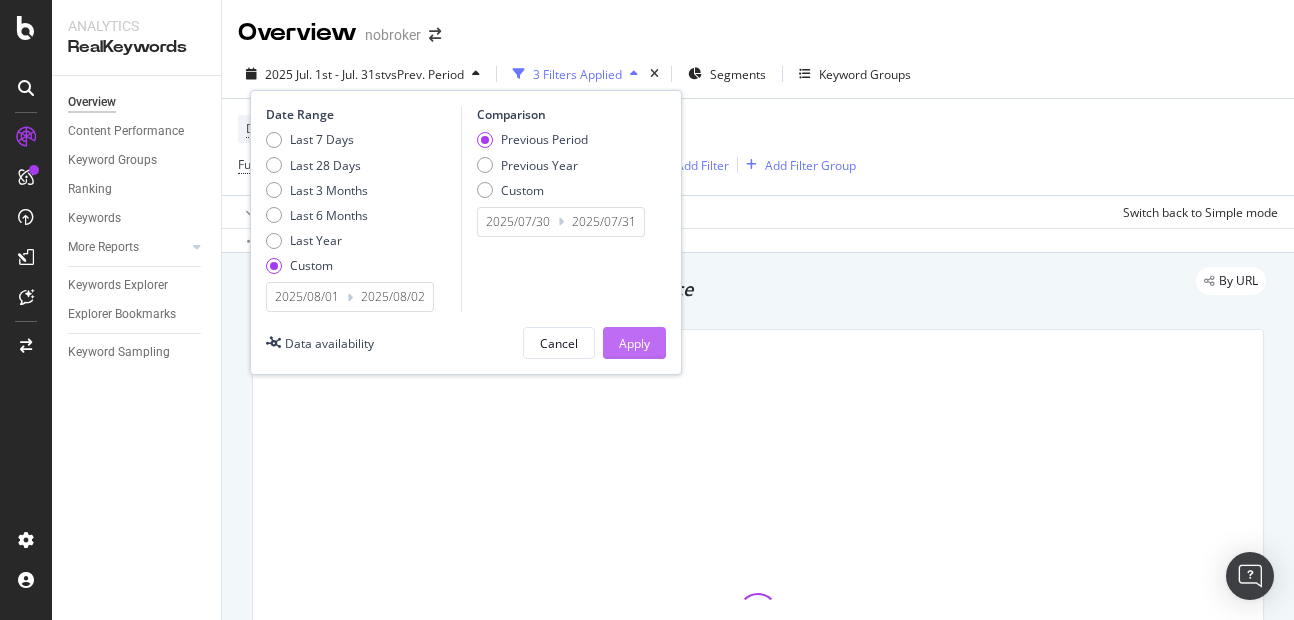 click on "Apply" at bounding box center (634, 343) 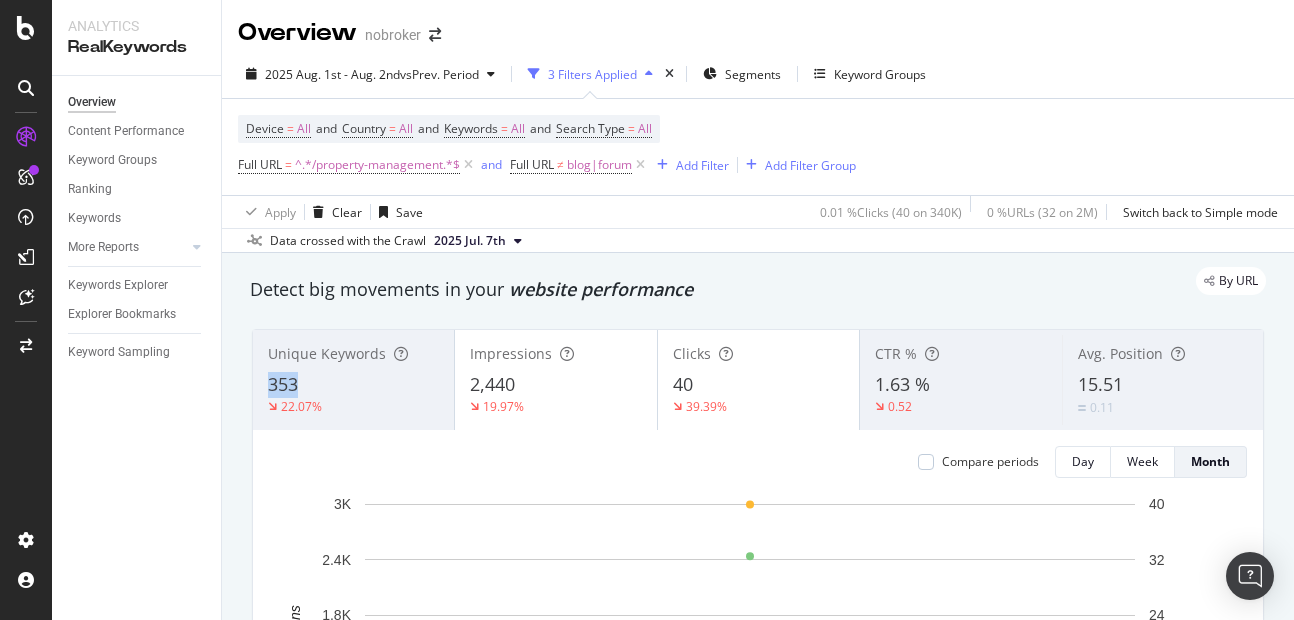 copy on "353" 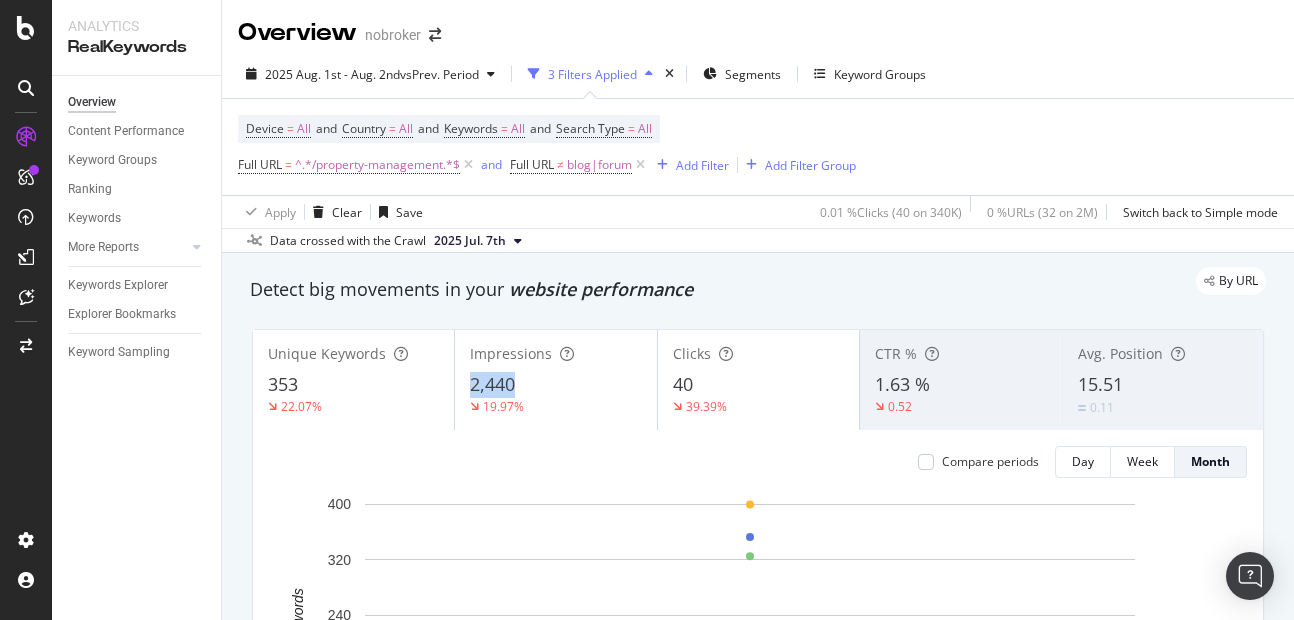 copy on "2,440" 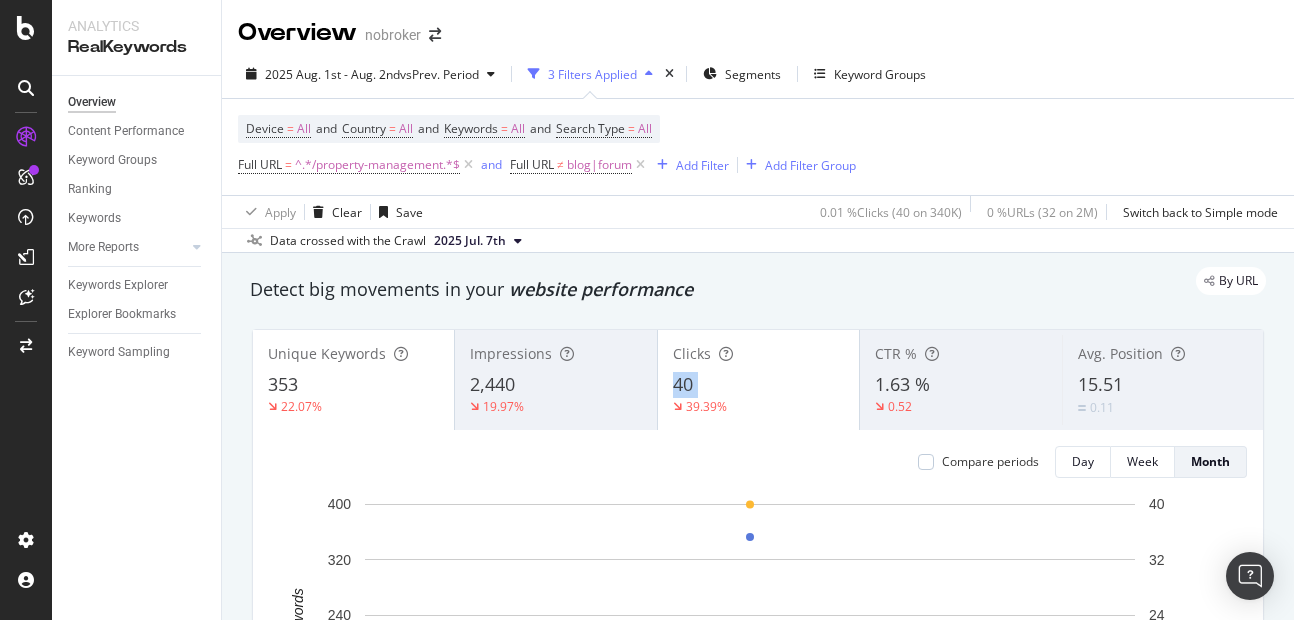 copy on "40" 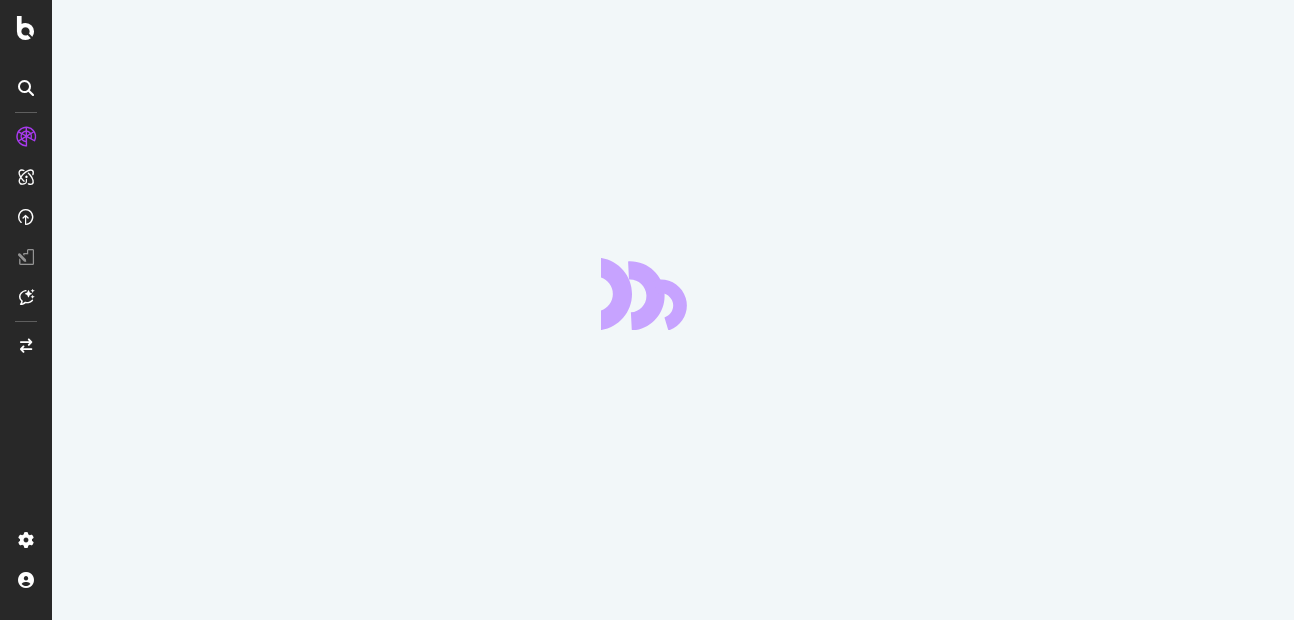scroll, scrollTop: 0, scrollLeft: 0, axis: both 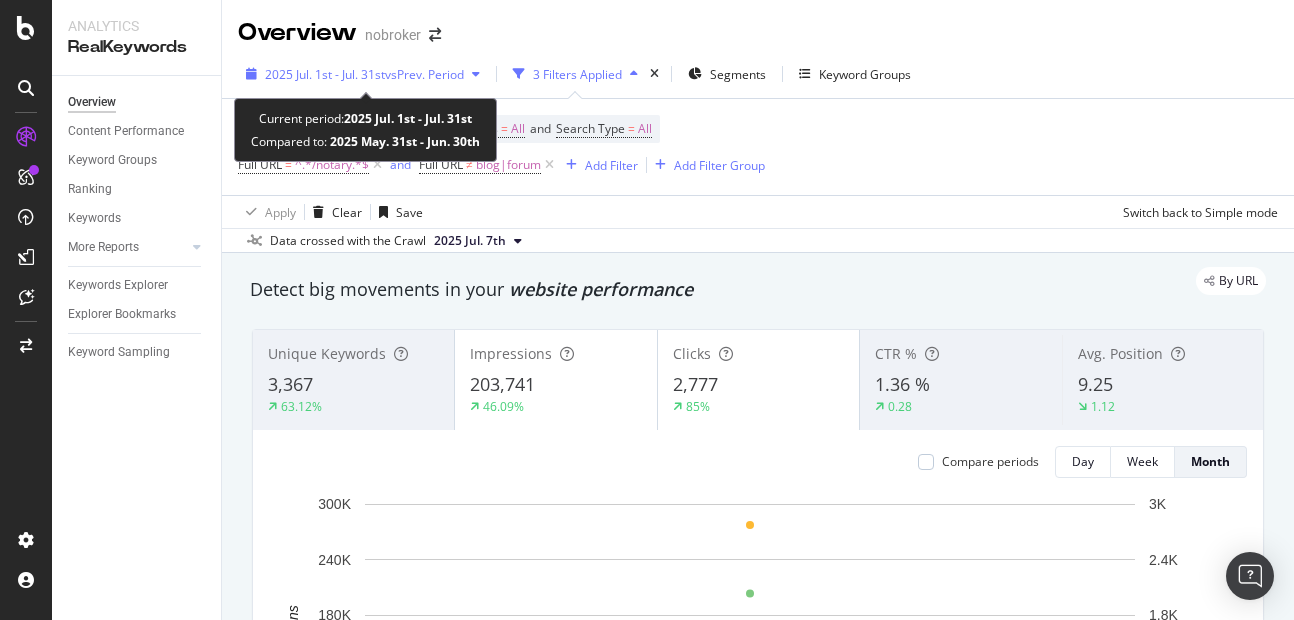 click on "2025 Jul. 1st - Jul. 31st" at bounding box center [325, 74] 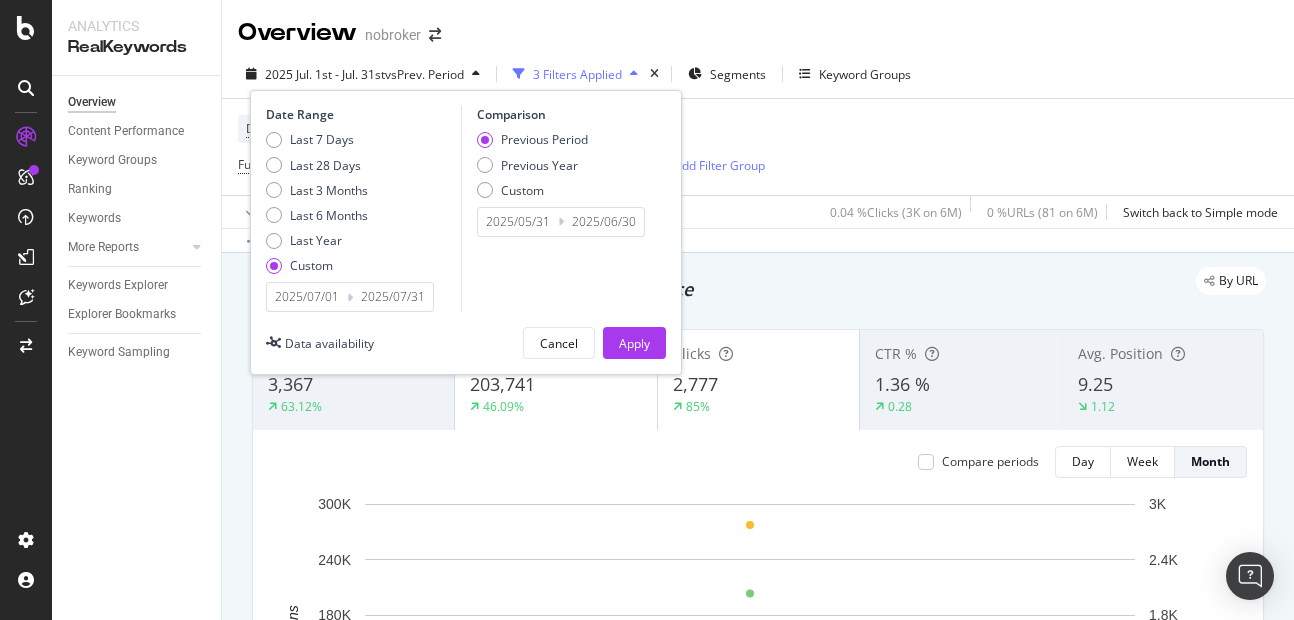click on "2025/07/01" at bounding box center [307, 297] 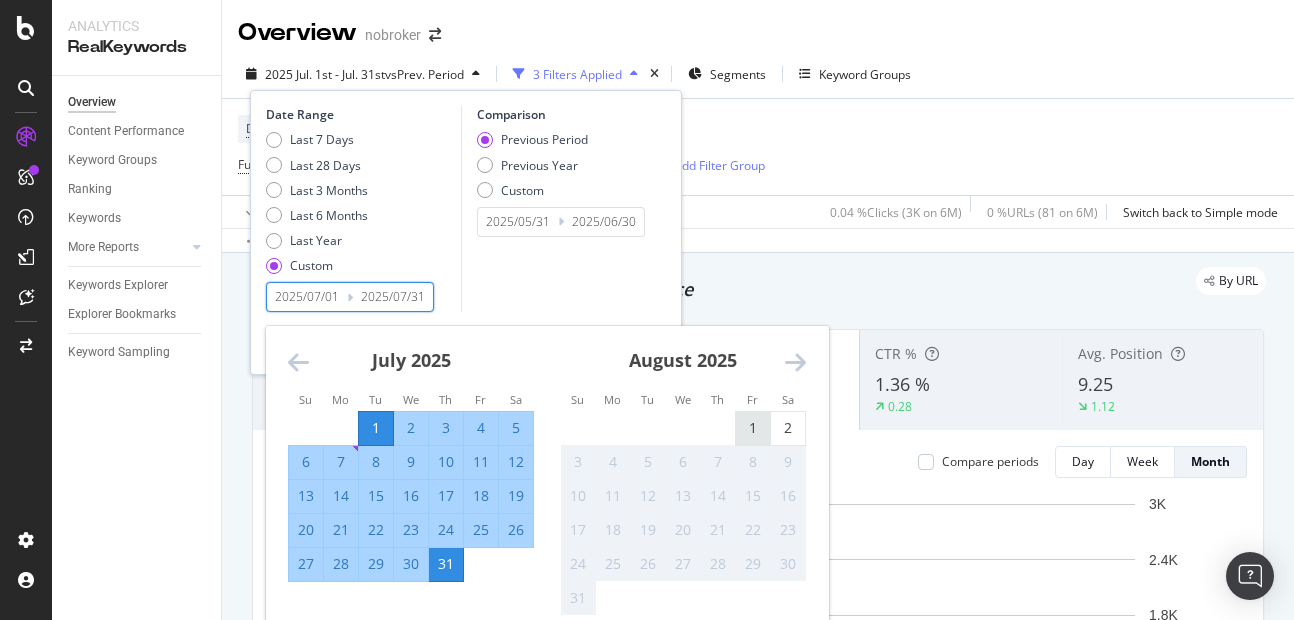 click on "1" at bounding box center [753, 428] 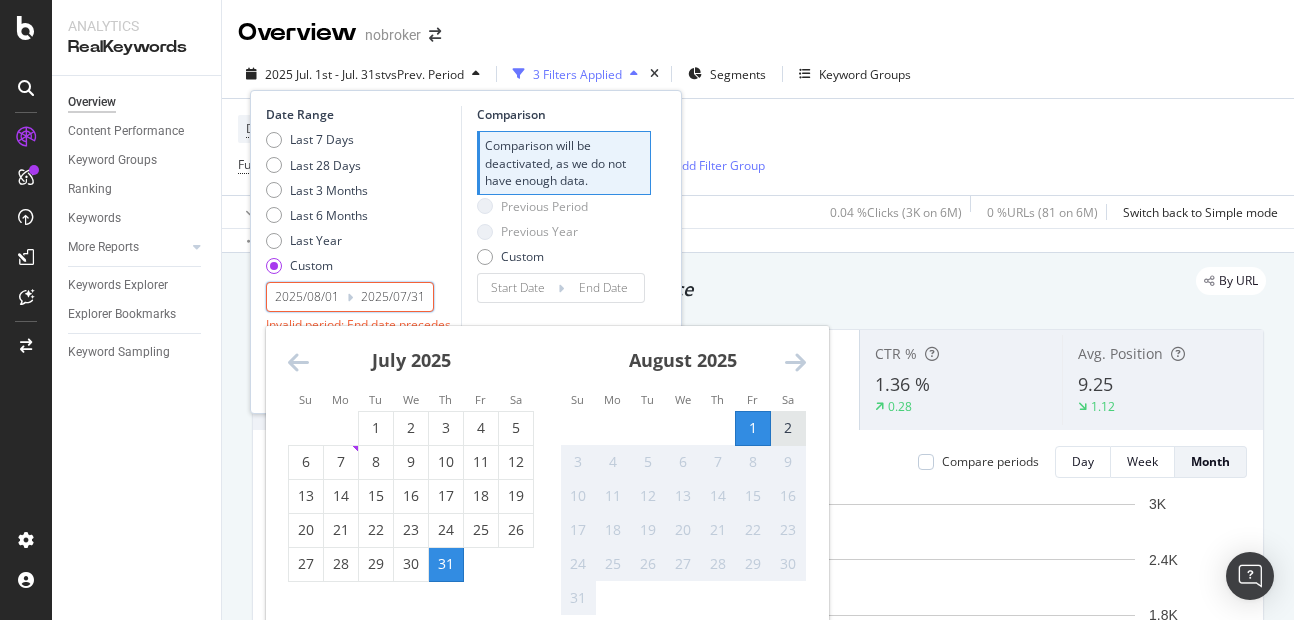 click on "2" at bounding box center (788, 428) 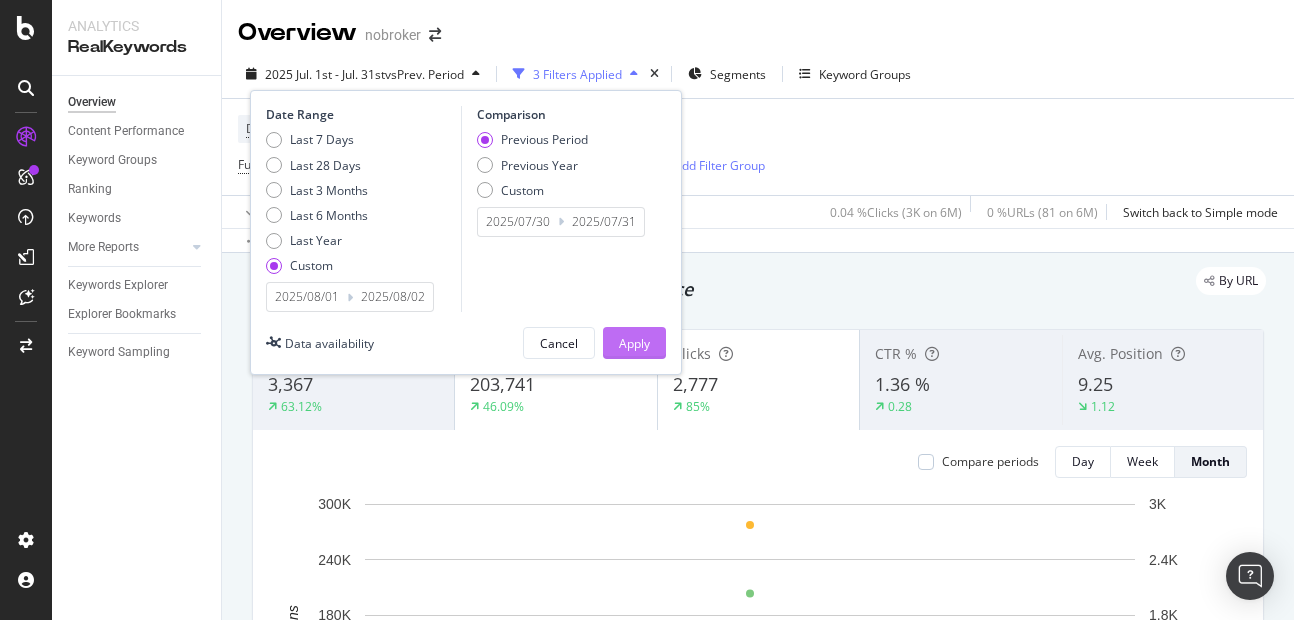 click on "Apply" at bounding box center [634, 343] 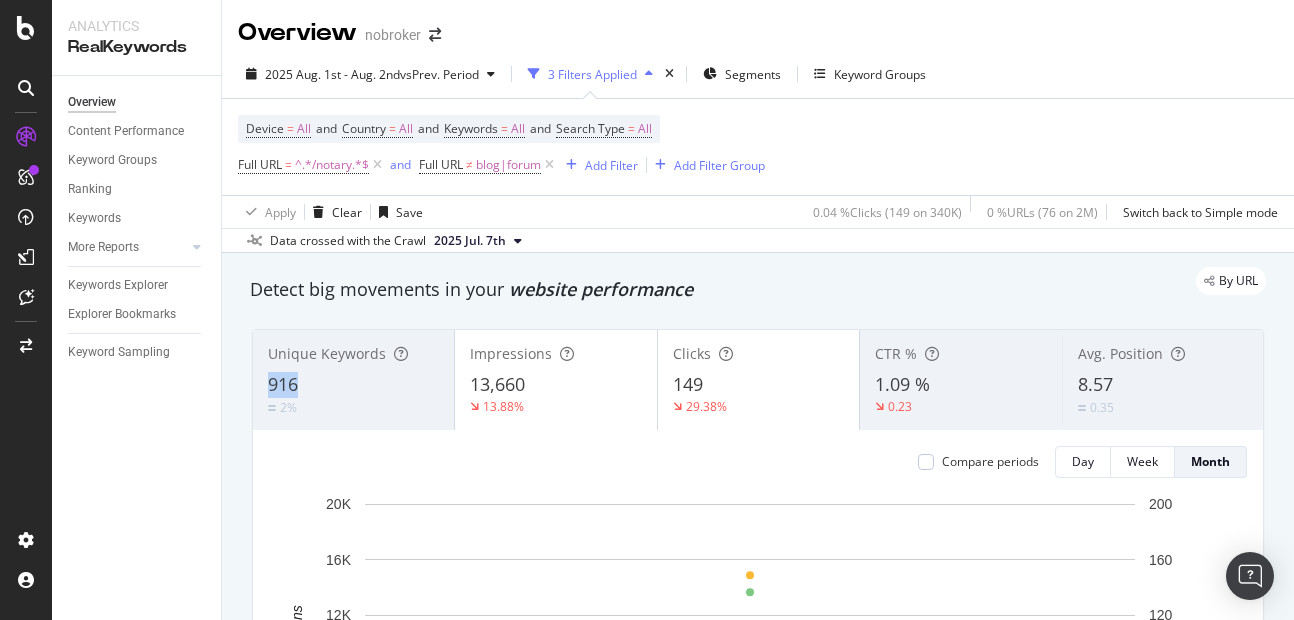 copy on "916" 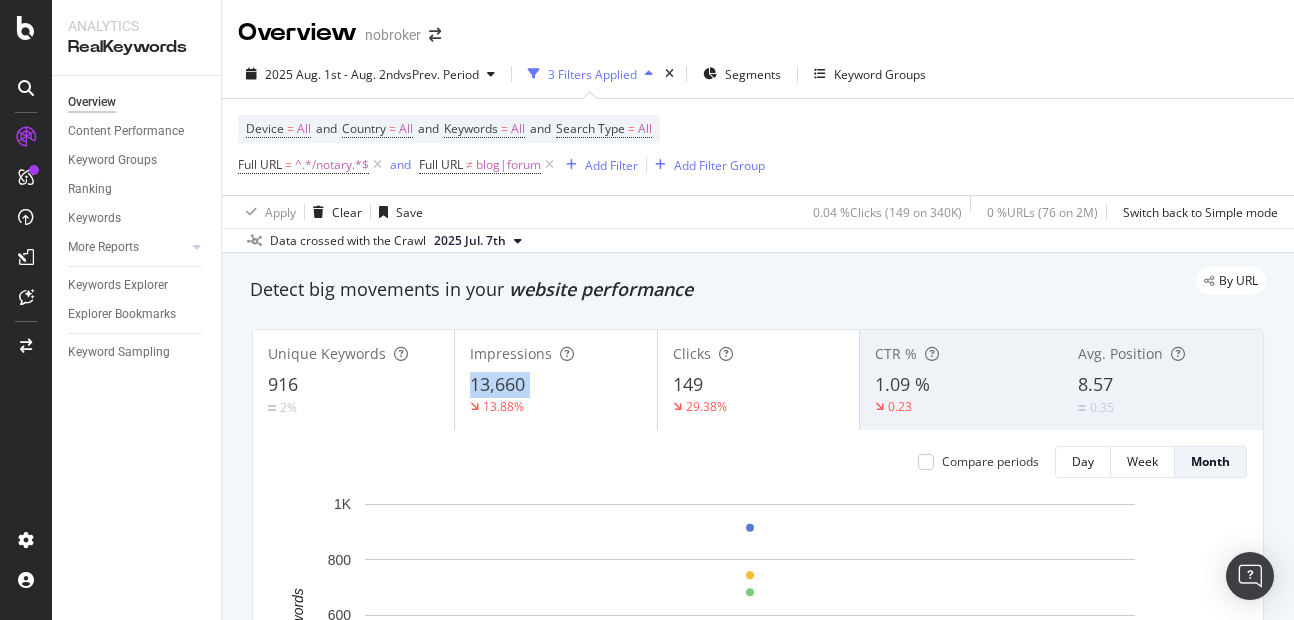 copy on "13,660" 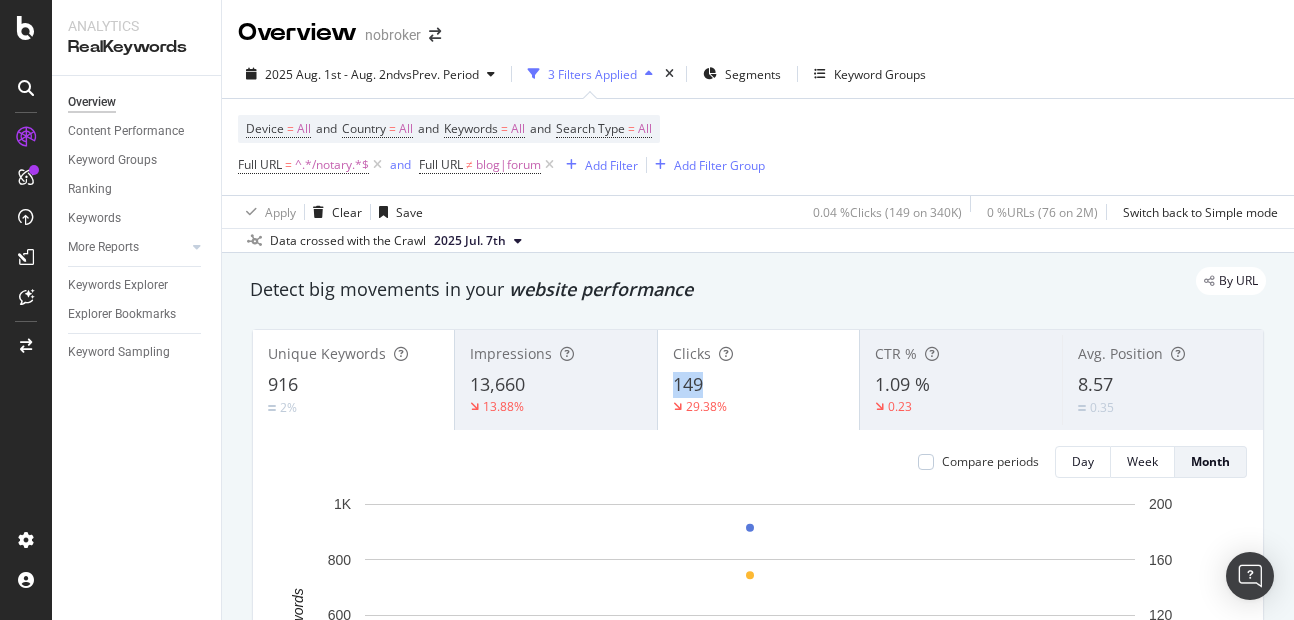 copy on "149" 